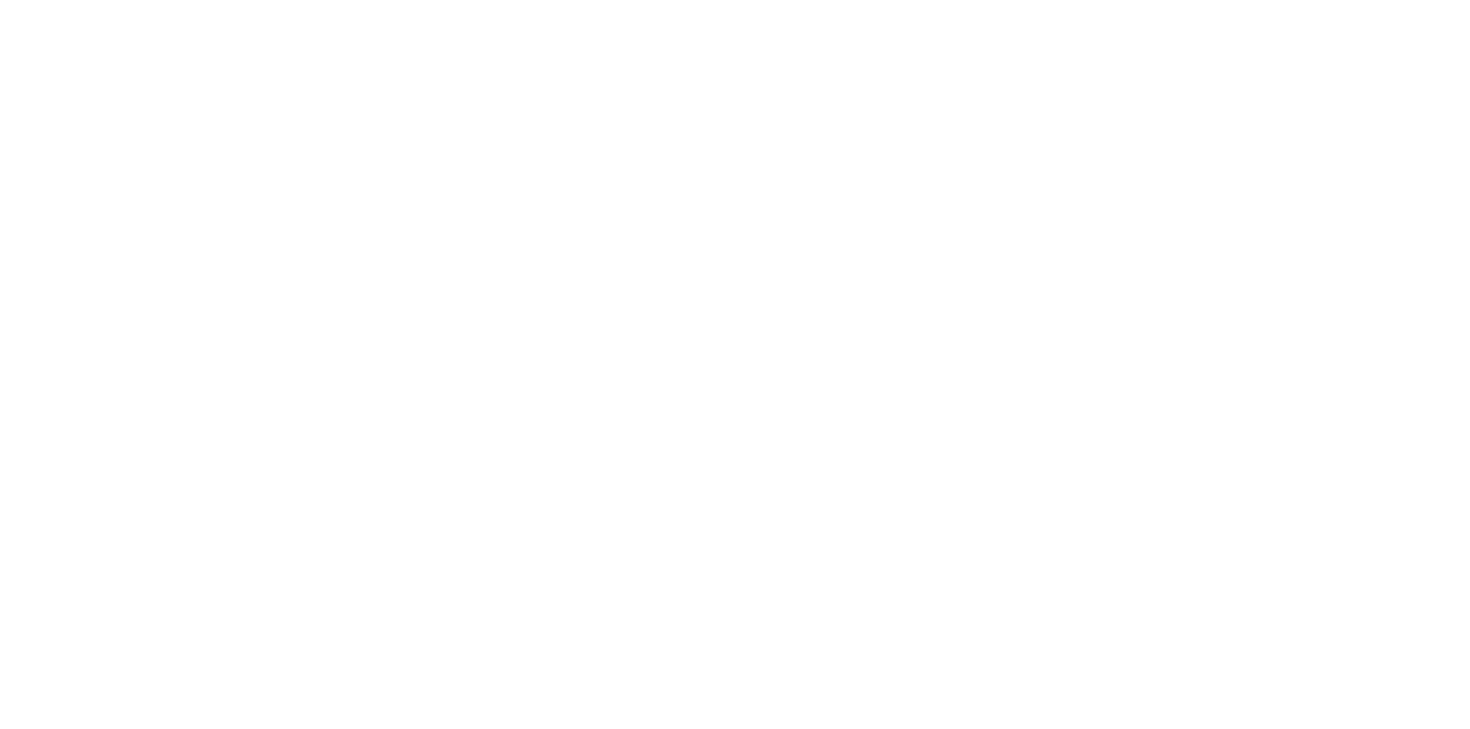 scroll, scrollTop: 0, scrollLeft: 0, axis: both 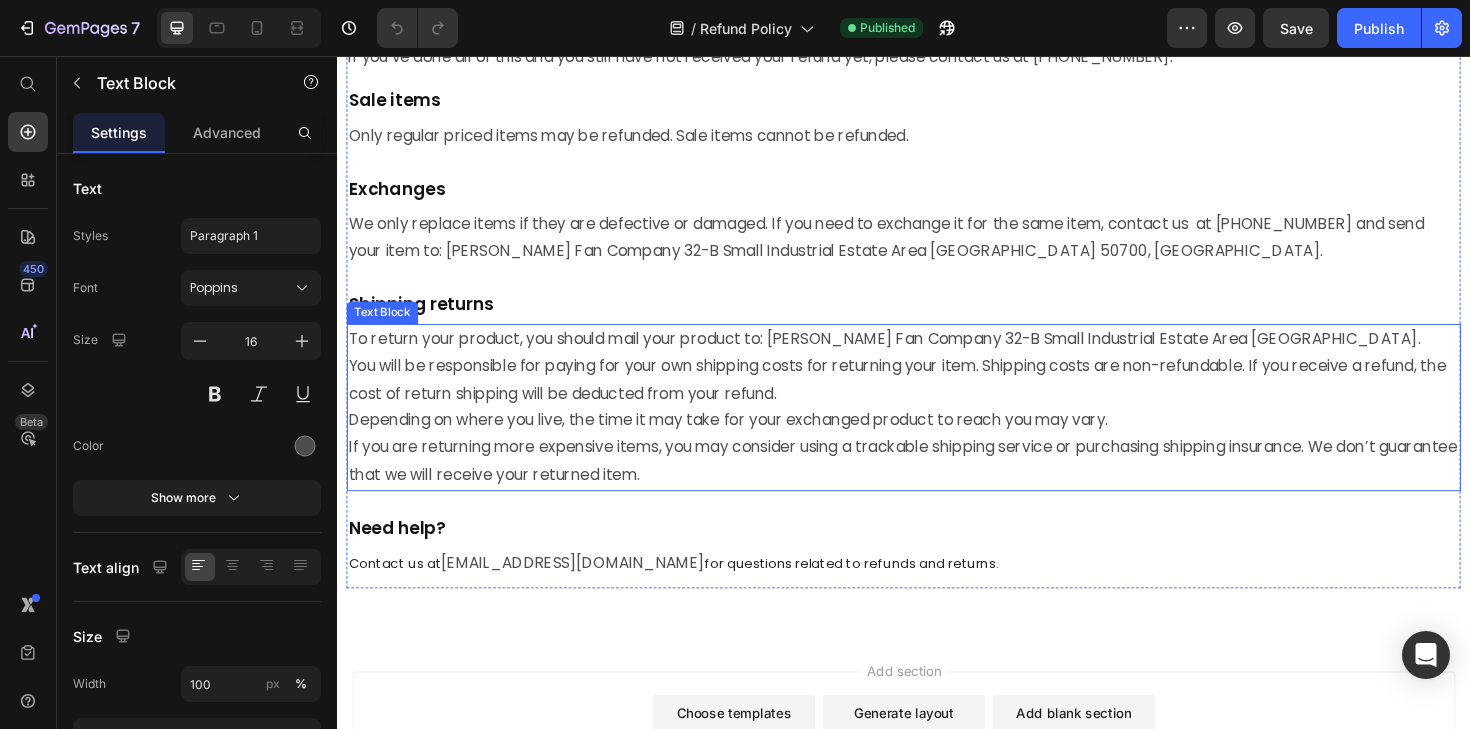 click on "If you are returning more expensive items, you may consider using a trackable shipping service or purchasing shipping insurance. We don’t guarantee that we will receive your returned item." at bounding box center [937, 486] 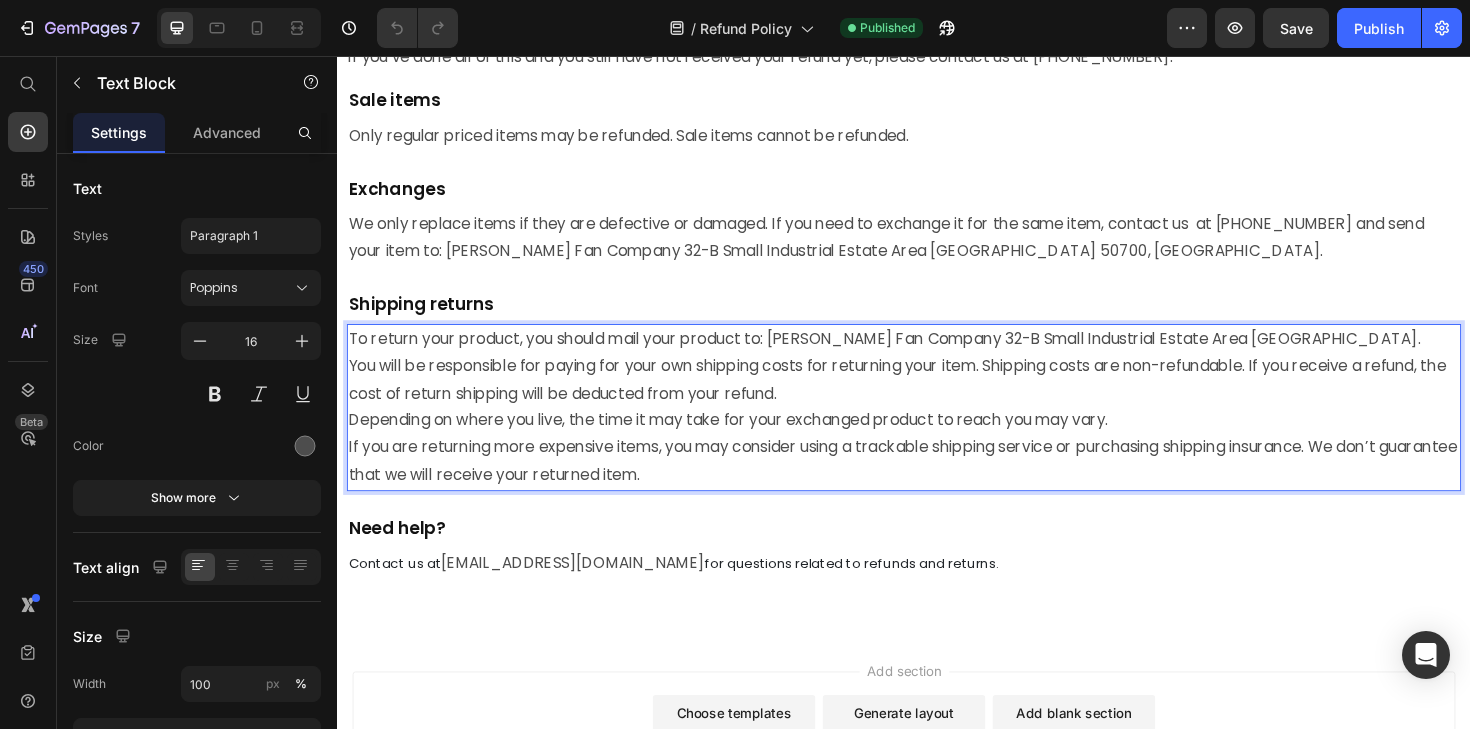 click on "If you are returning more expensive items, you may consider using a trackable shipping service or purchasing shipping insurance. We don’t guarantee that we will receive your returned item." at bounding box center [937, 486] 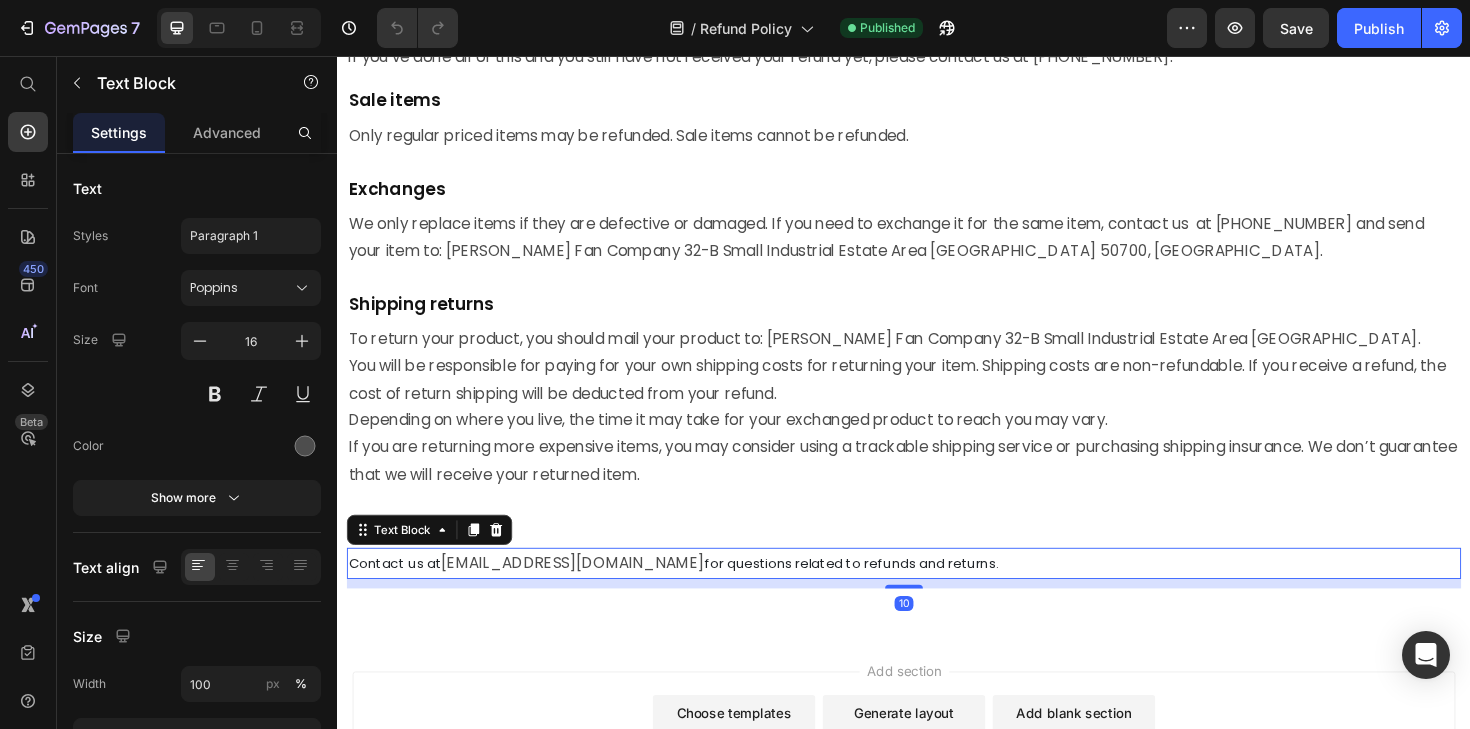 click on "[EMAIL_ADDRESS][DOMAIN_NAME]" at bounding box center [586, 592] 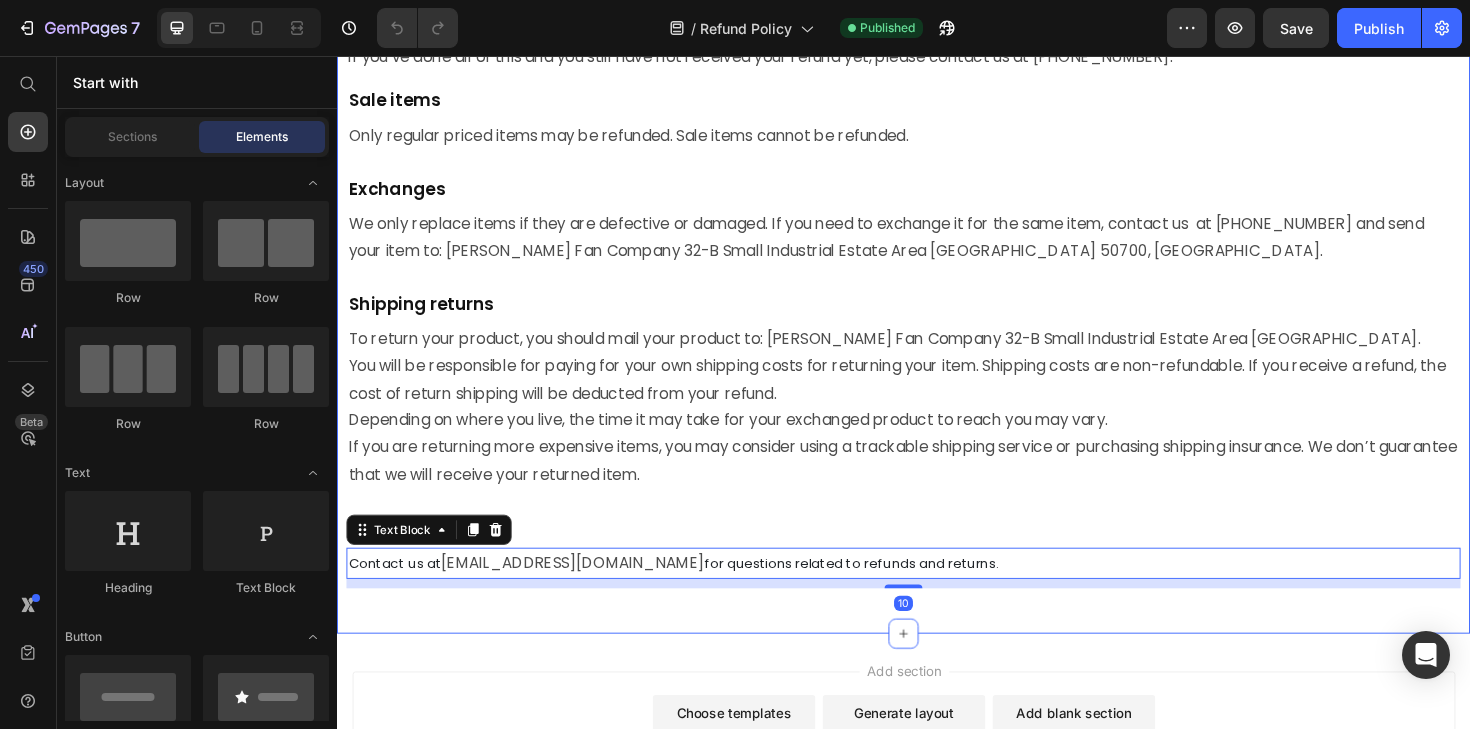 click on "Add section Choose templates inspired by CRO experts Generate layout from URL or image Add blank section then drag & drop elements" at bounding box center (937, 791) 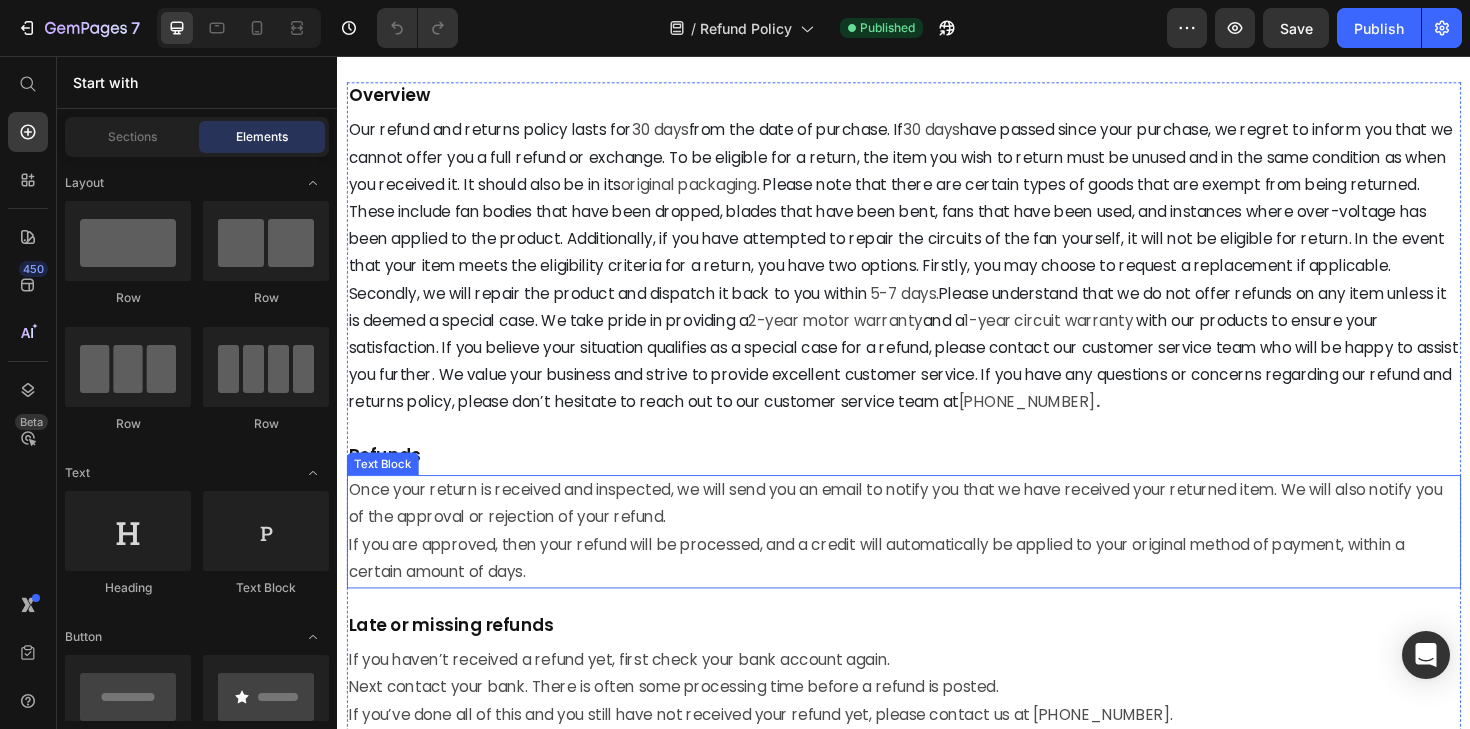 scroll, scrollTop: 174, scrollLeft: 0, axis: vertical 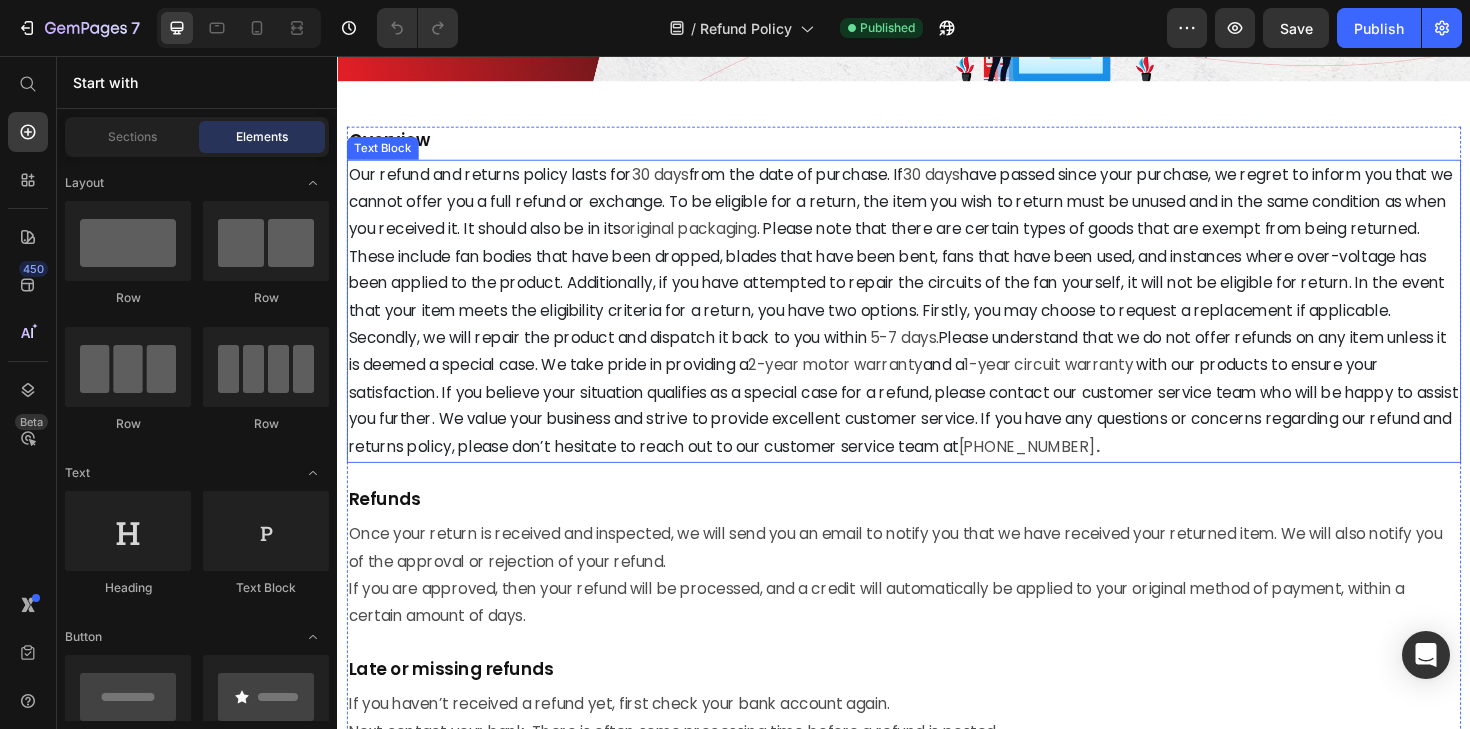 click on "with our products to ensure your satisfaction. If you believe your situation qualifies as a special case for a refund, please contact our customer service team who will be happy to assist you further. We value your business and strive to provide excellent customer service. If you have any questions or concerns regarding our refund and returns policy, please don’t hesitate to reach out to our customer service team at" at bounding box center (936, 426) 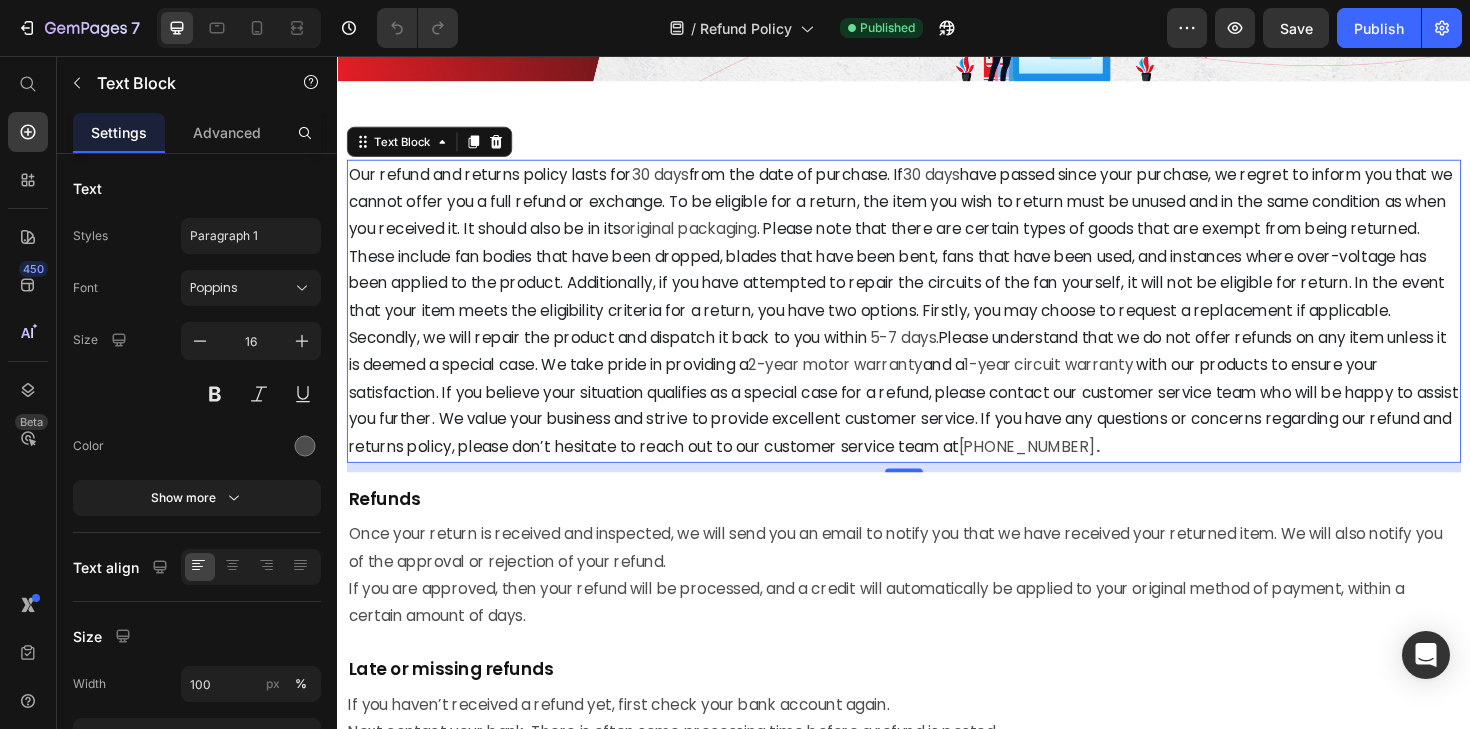click on "Please understand that we do not offer refunds on any item unless it is deemed a special case. We take pride in providing a" at bounding box center (930, 369) 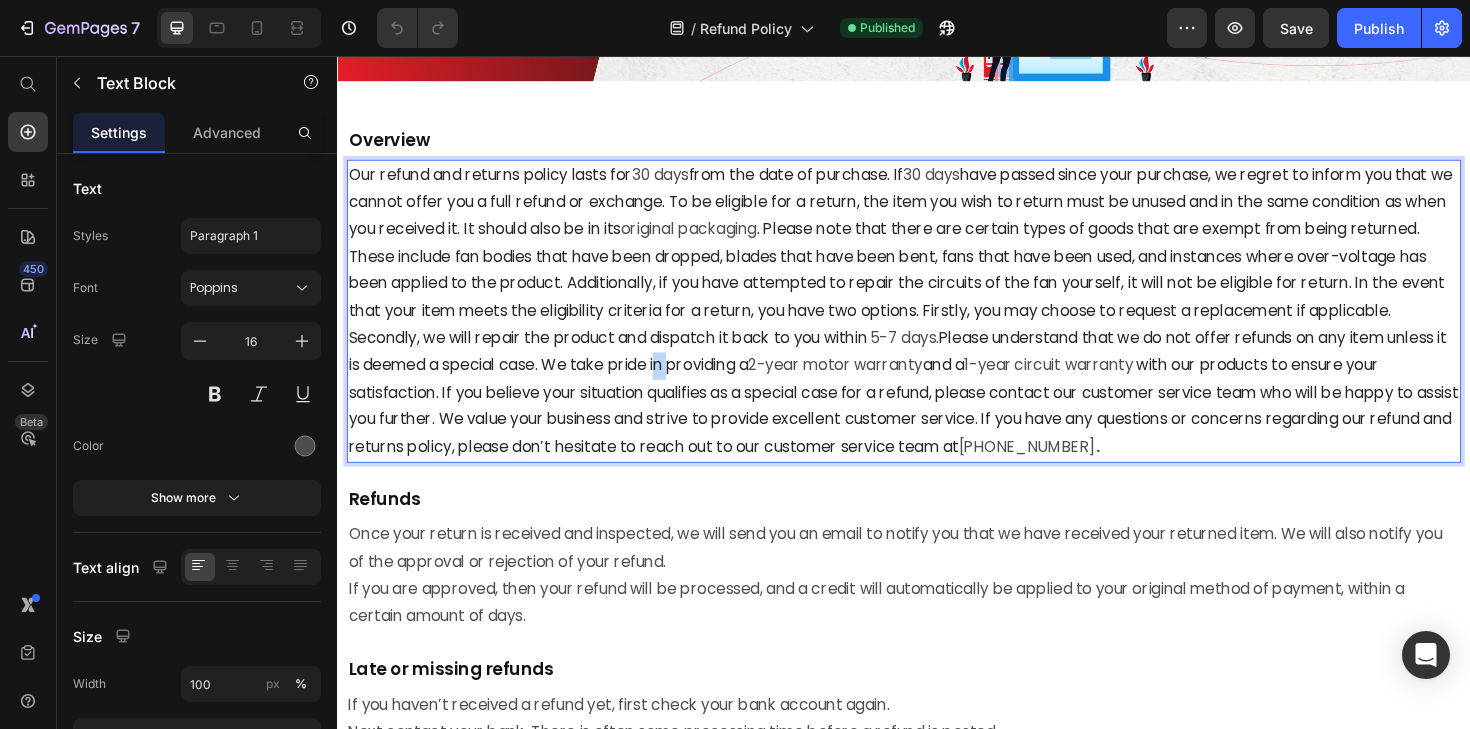click on "Please understand that we do not offer refunds on any item unless it is deemed a special case. We take pride in providing a" at bounding box center [930, 369] 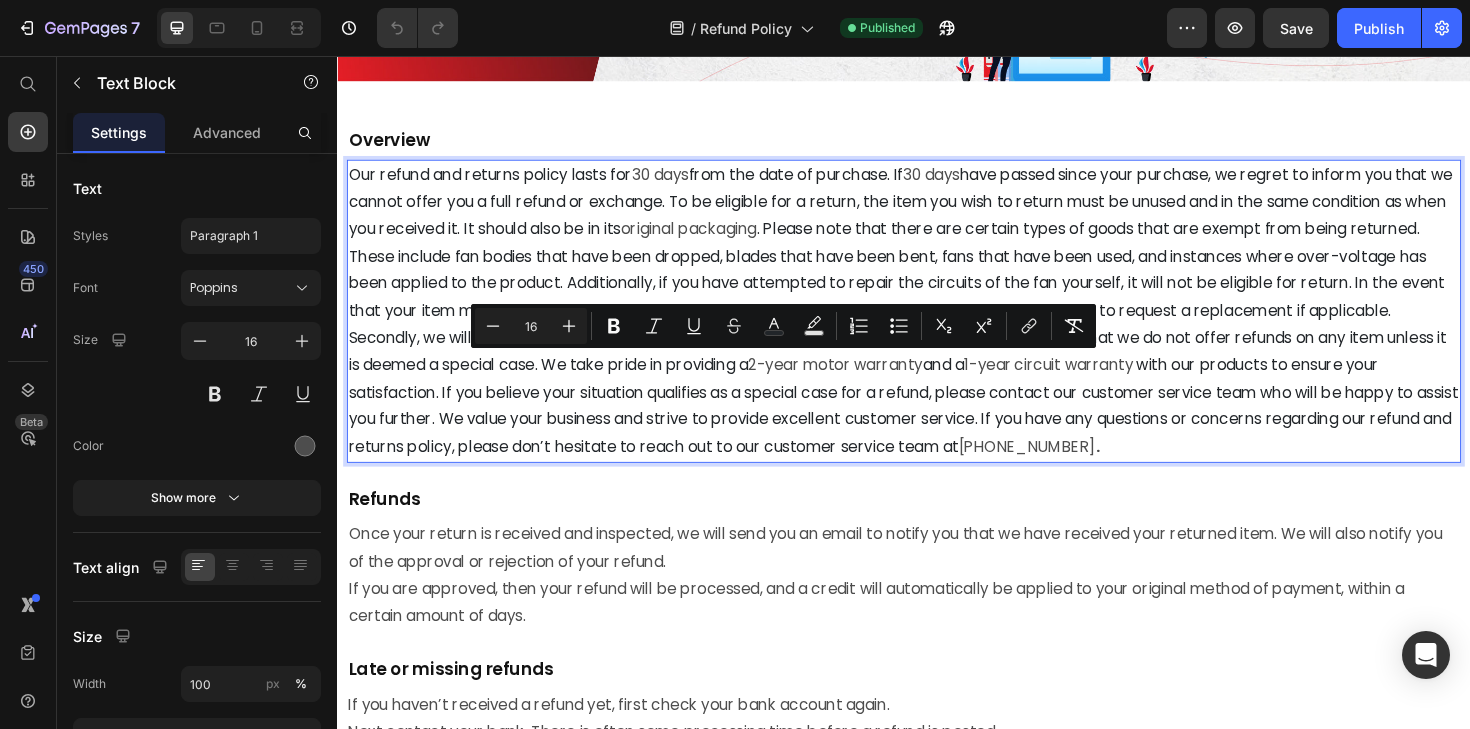 click on "Please understand that we do not offer refunds on any item unless it is deemed a special case. We take pride in providing a" at bounding box center [930, 369] 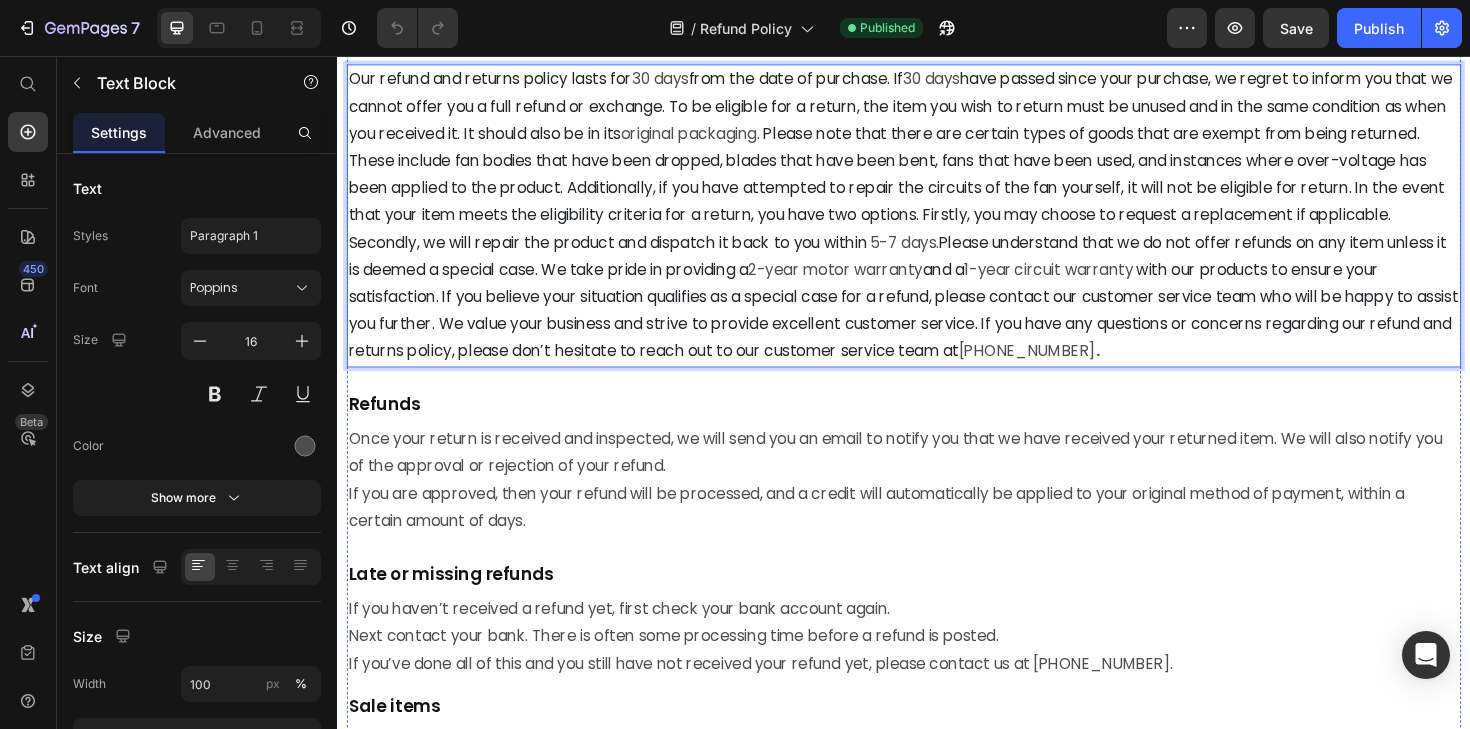 scroll, scrollTop: 269, scrollLeft: 0, axis: vertical 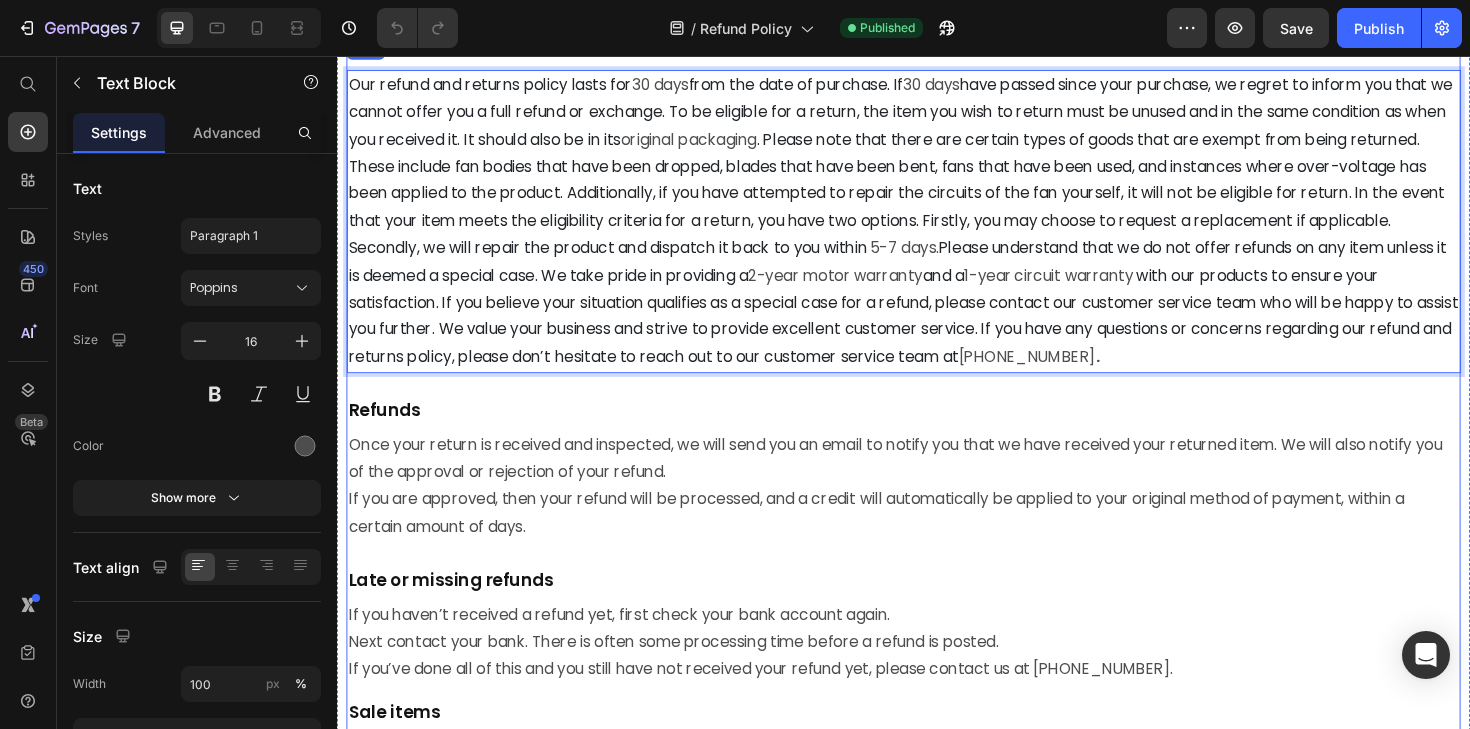 click on "Overview Heading Our refund and returns policy lasts for  30 days  from the date of purchase. If  30 days  have passed since your purchase, we regret to inform you that we cannot offer you a full refund or exchange. To be eligible for a return, the item you wish to return must be unused and in the same condition as when you received it. It should also be in its  original packaging . Please note that there are certain types of goods that are exempt from being returned. These include fan bodies that have been dropped, blades that have been bent, fans that have been used, and instances where over-voltage has been applied to the product. Additionally, if you have attempted to repair the circuits of the fan yourself, it will not be eligible for return. In the event that your item meets the eligibility criteria for a return, you have two options. Firstly, you may choose to request a replacement if applicable. Secondly, we will repair the product and dispatch it back to you within   5-7 days.  and a  1-year" at bounding box center (937, 652) 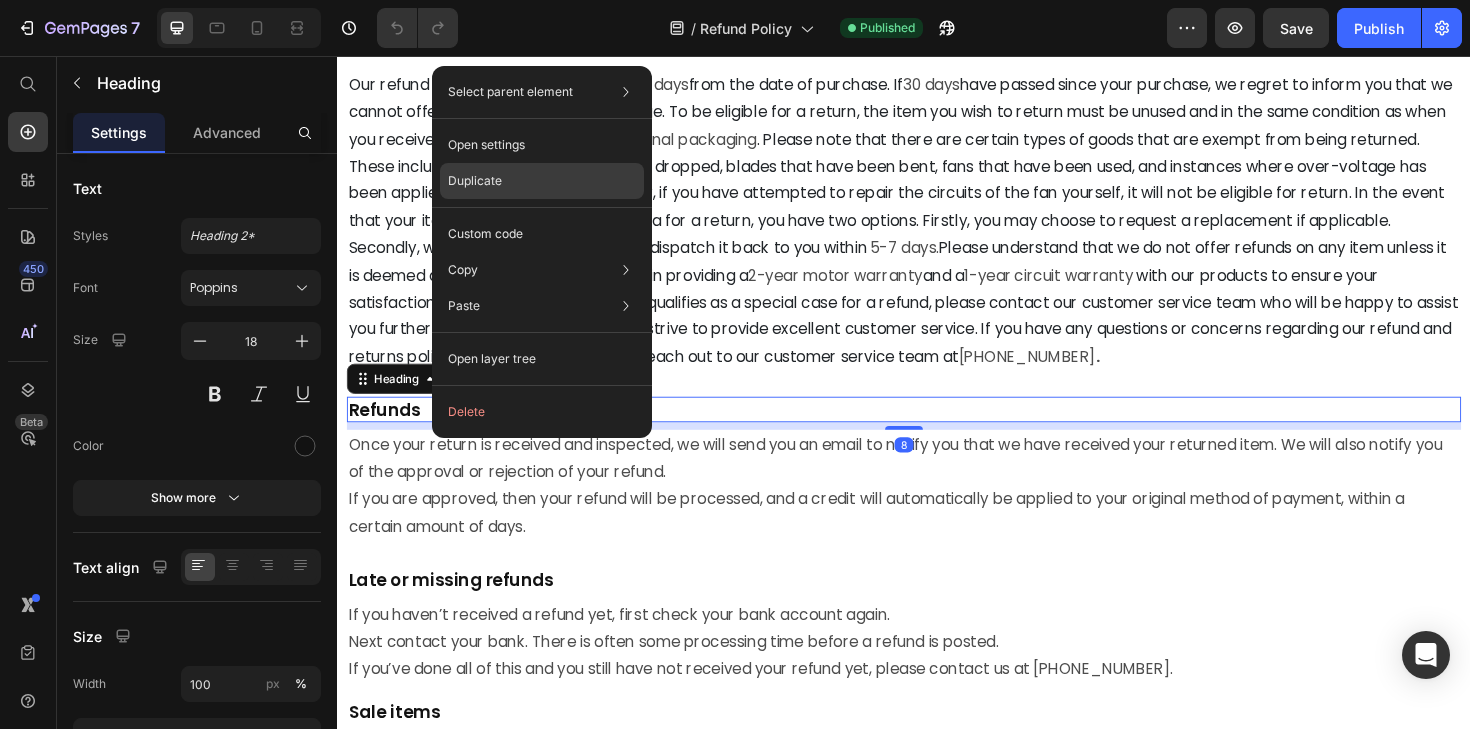 click on "Duplicate" 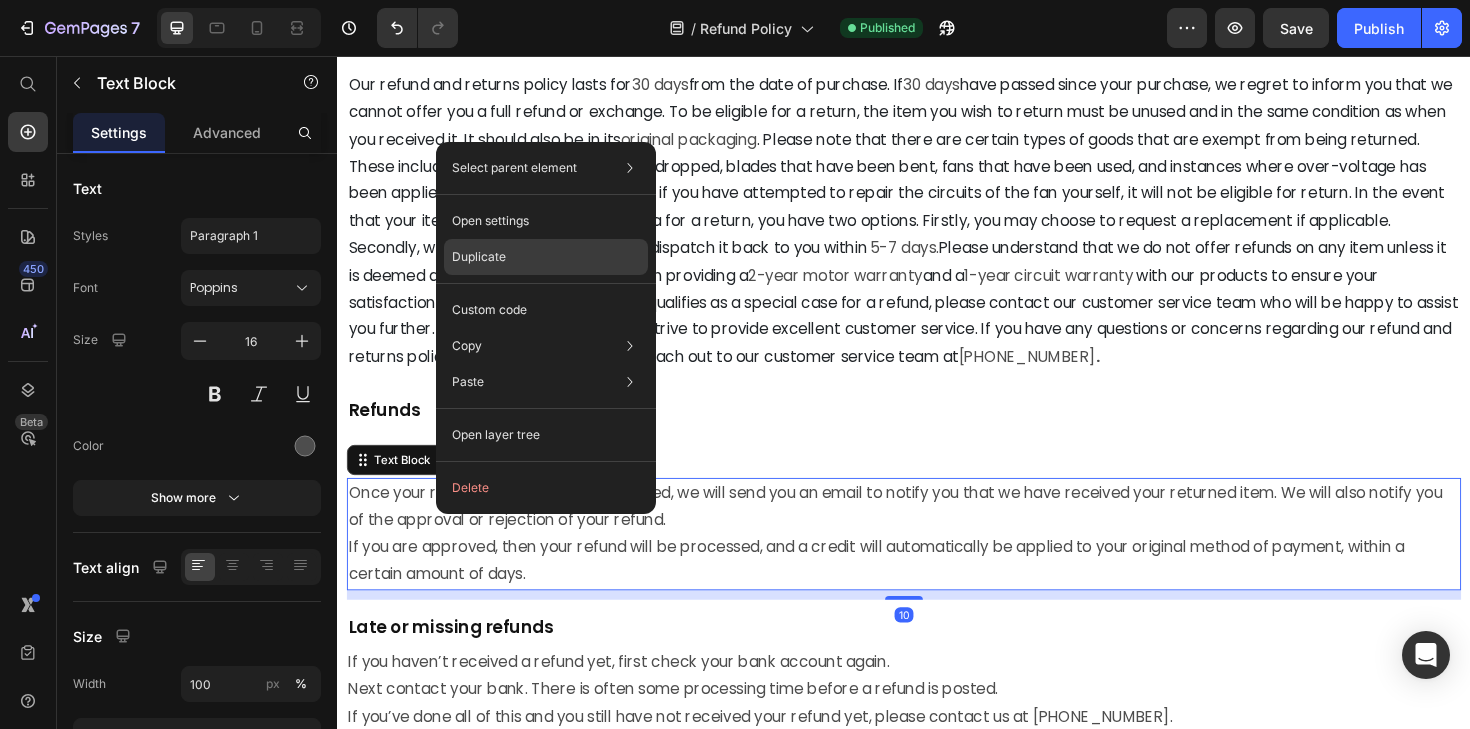 click on "Duplicate" 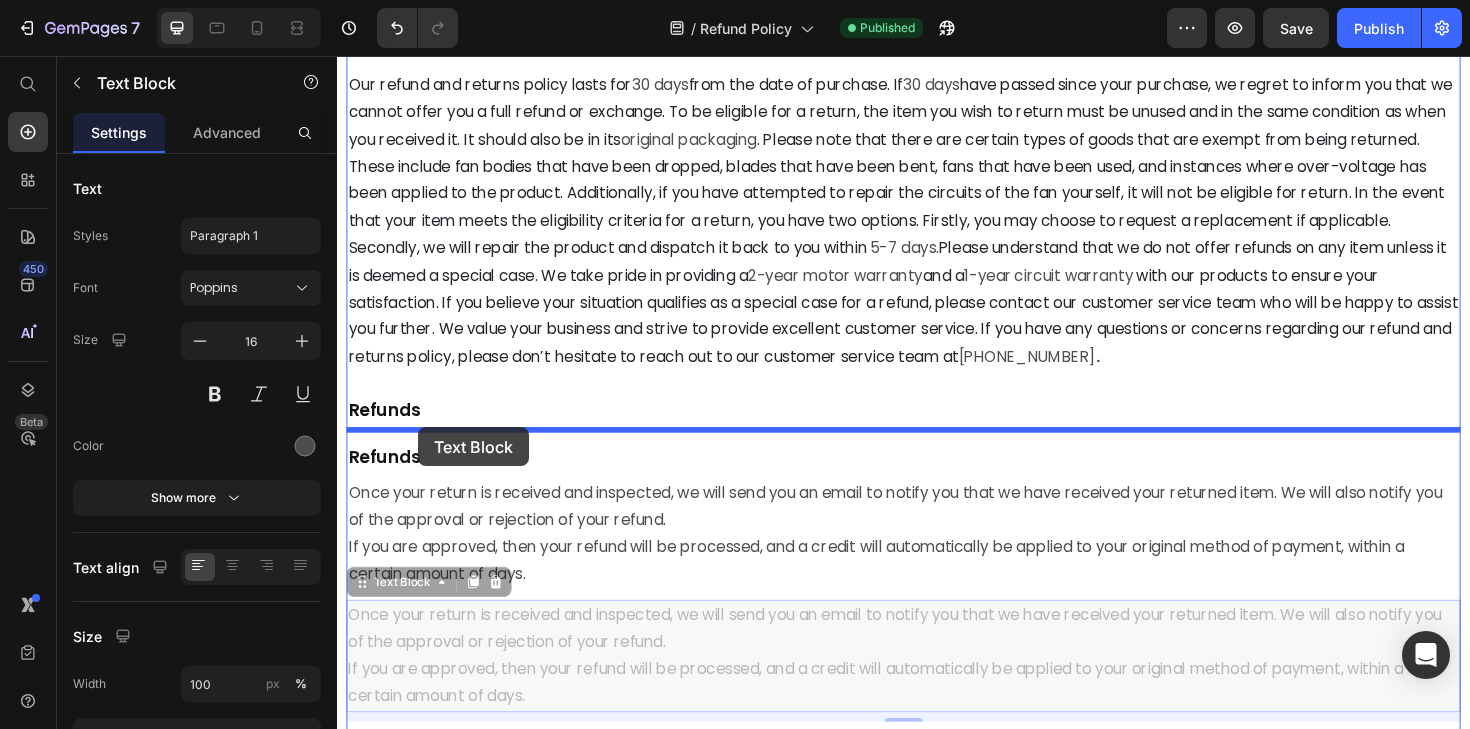 drag, startPoint x: 412, startPoint y: 617, endPoint x: 423, endPoint y: 449, distance: 168.35974 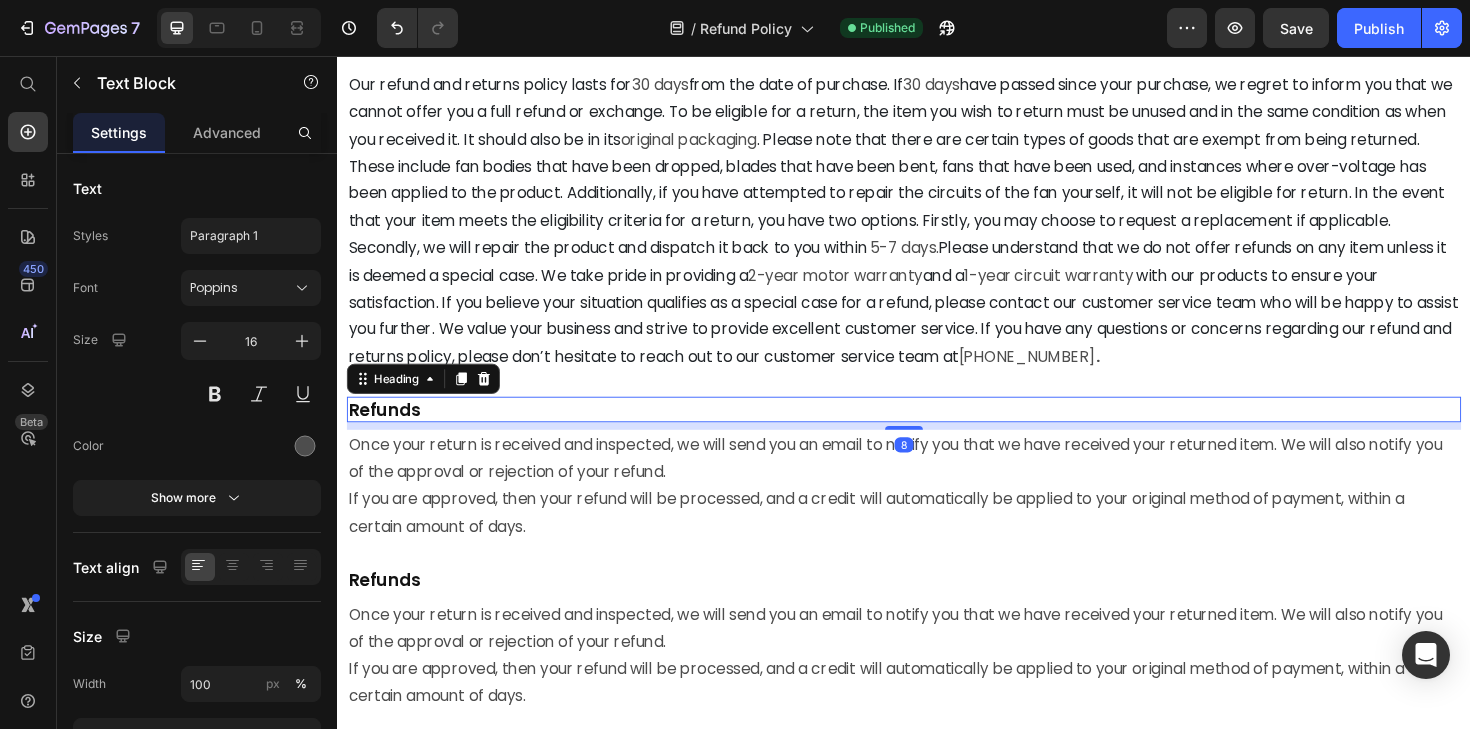 click on "Refunds" at bounding box center [937, 430] 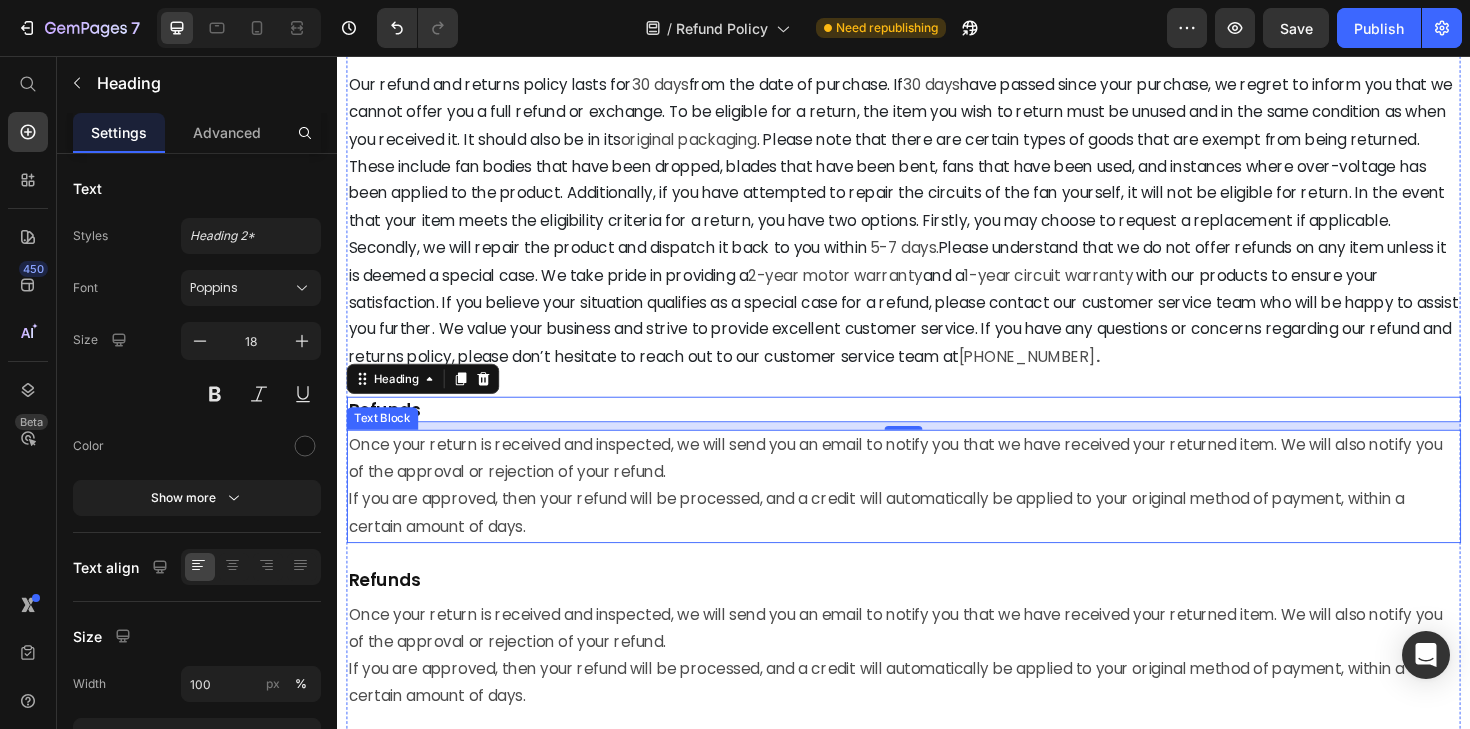 click on "If you are approved, then your refund will be processed, and a credit will automatically be applied to your original method of payment, within a certain amount of days." at bounding box center [937, 541] 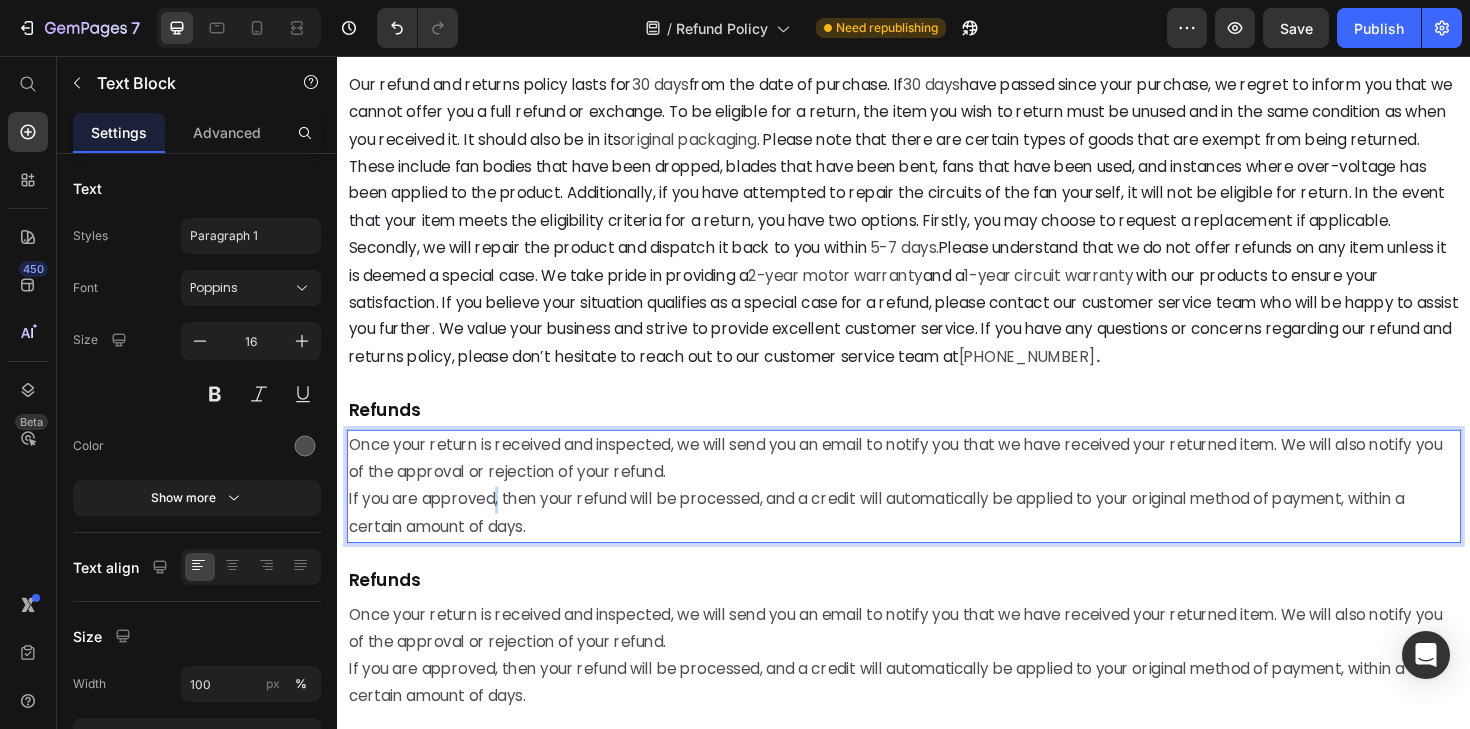 click on "If you are approved, then your refund will be processed, and a credit will automatically be applied to your original method of payment, within a certain amount of days." at bounding box center (937, 541) 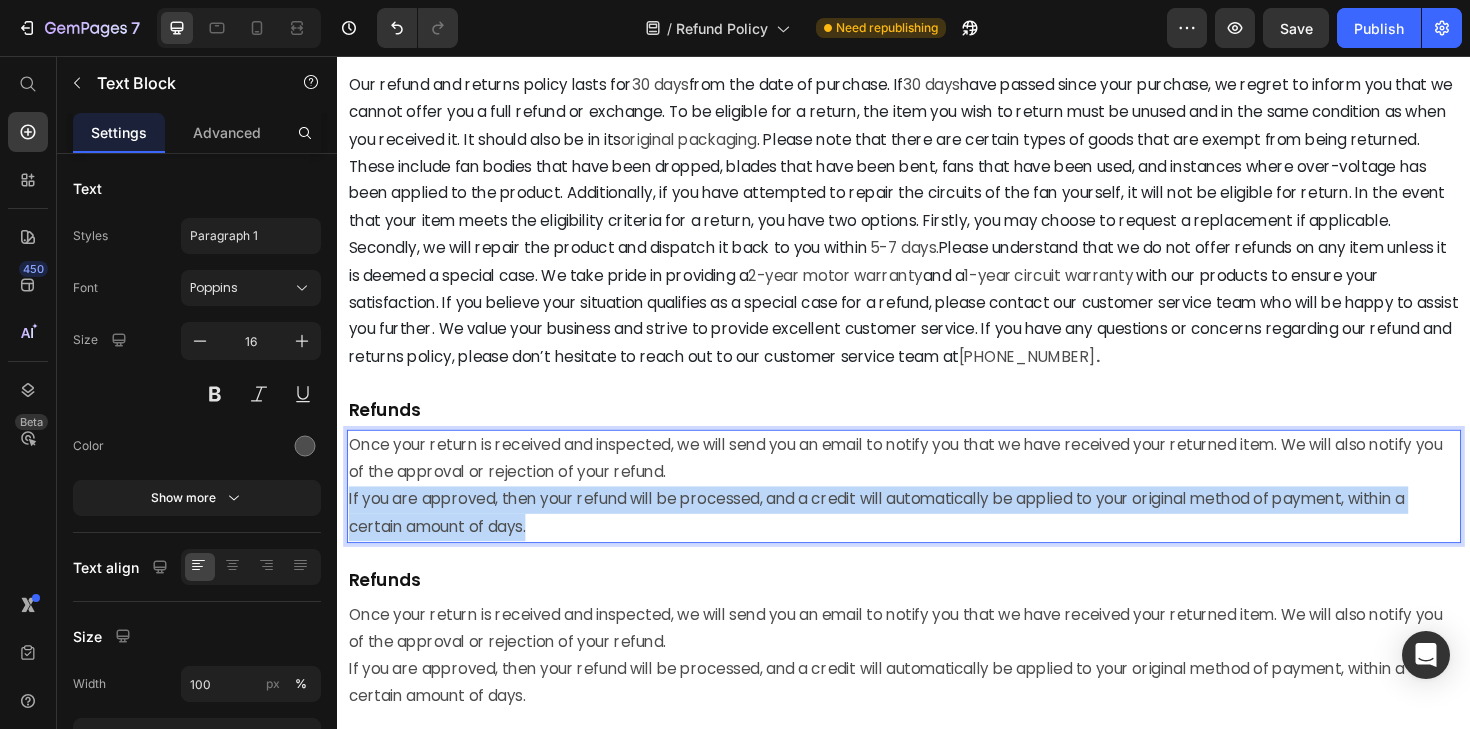 click on "If you are approved, then your refund will be processed, and a credit will automatically be applied to your original method of payment, within a certain amount of days." at bounding box center [937, 541] 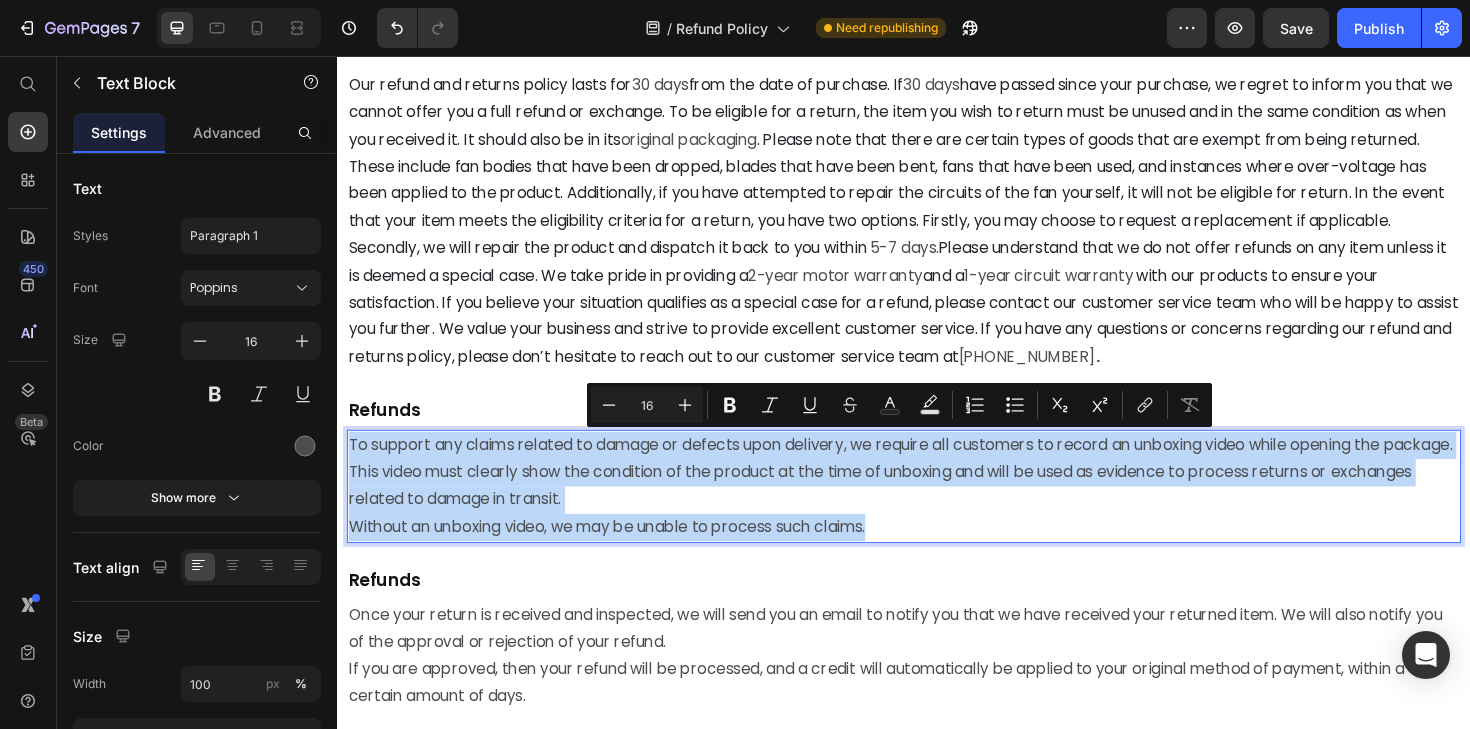 click on "To support any claims related to damage or defects upon delivery, we require all customers to record an unboxing video while opening the package. This video must clearly show the condition of the product at the time of unboxing and will be used as evidence to process returns or exchanges related to damage in transit. Without an unboxing video, we may be unable to process such claims." at bounding box center (937, 511) 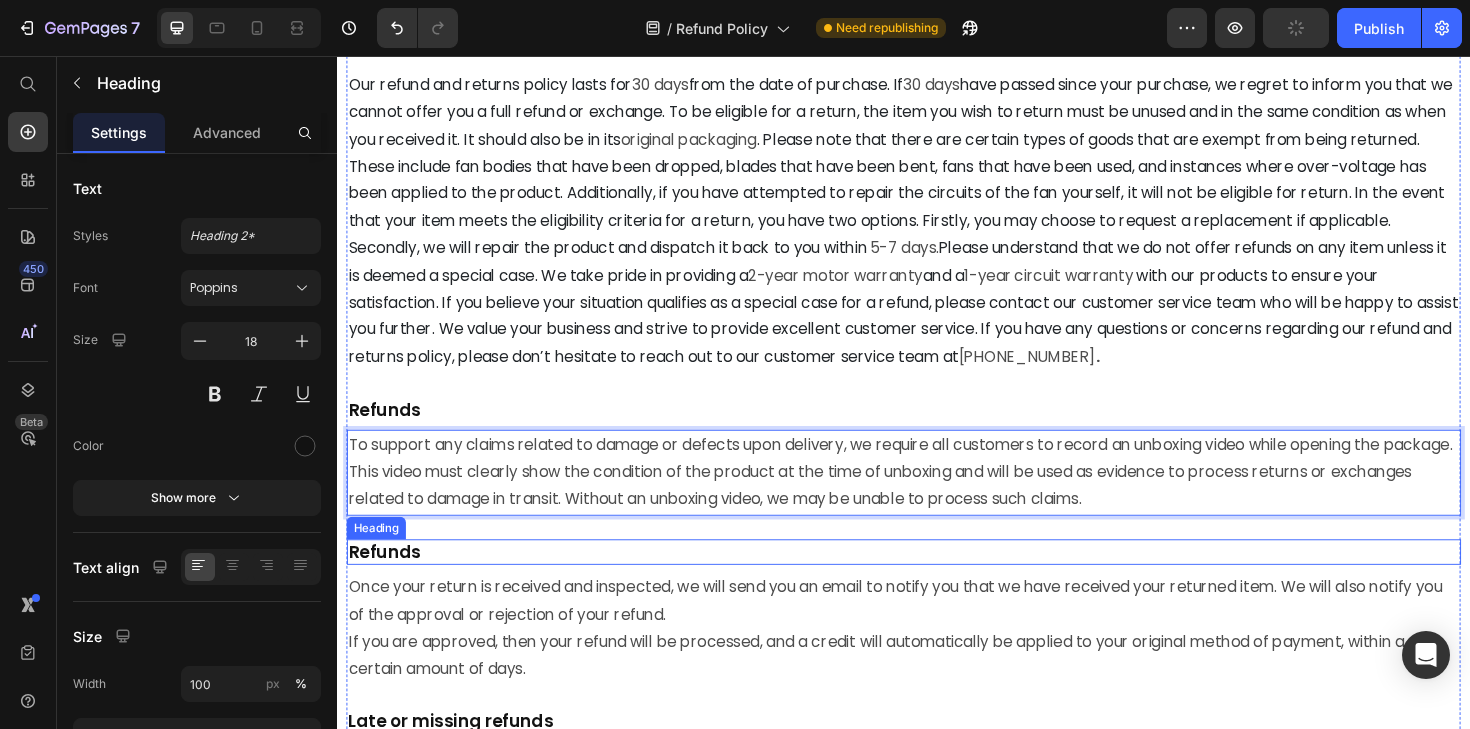 click on "Refunds" at bounding box center [937, 581] 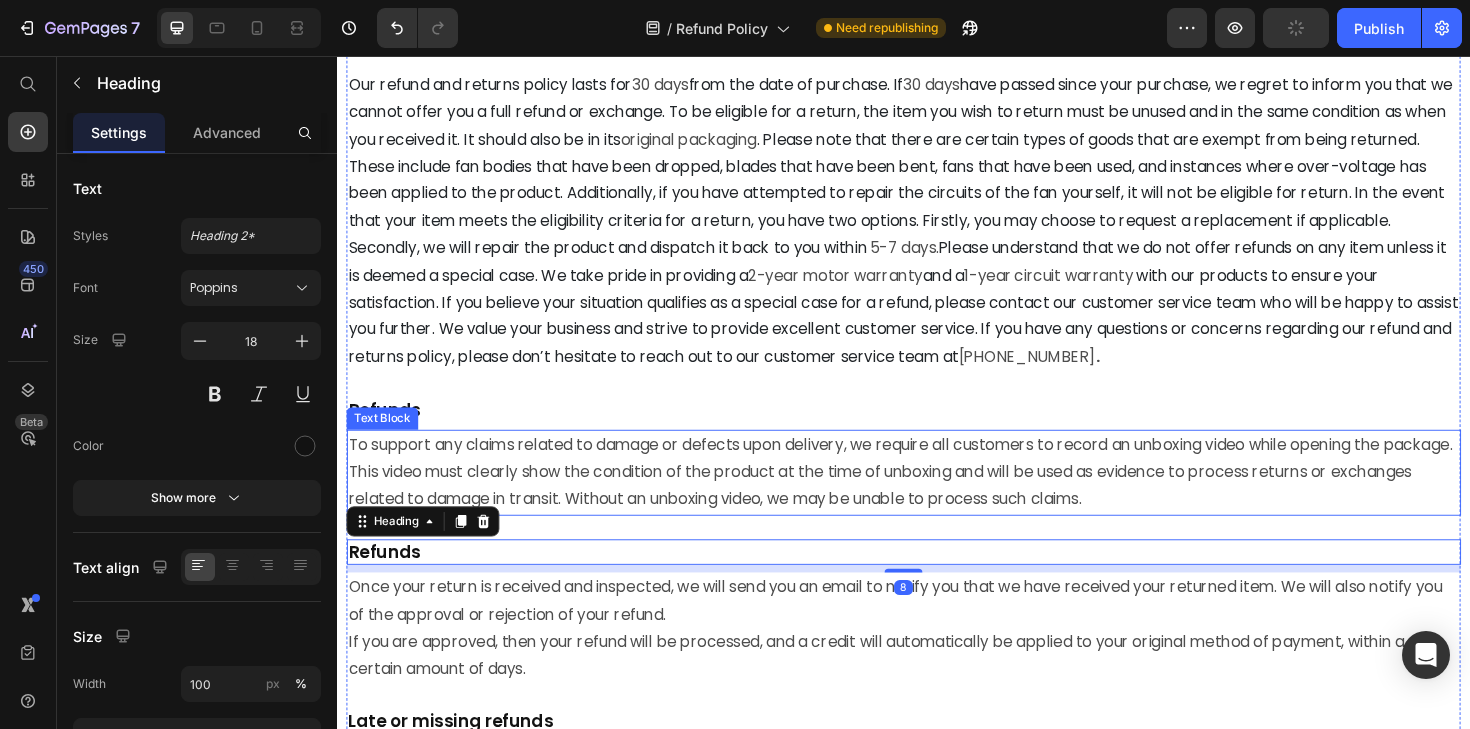 click on "To support any claims related to damage or defects upon delivery, we require all customers to record an unboxing video while opening the package. This video must clearly show the condition of the product at the time of unboxing and will be used as evidence to process returns or exchanges related to damage in transit. Without an unboxing video, we may be unable to process such claims." at bounding box center [937, 497] 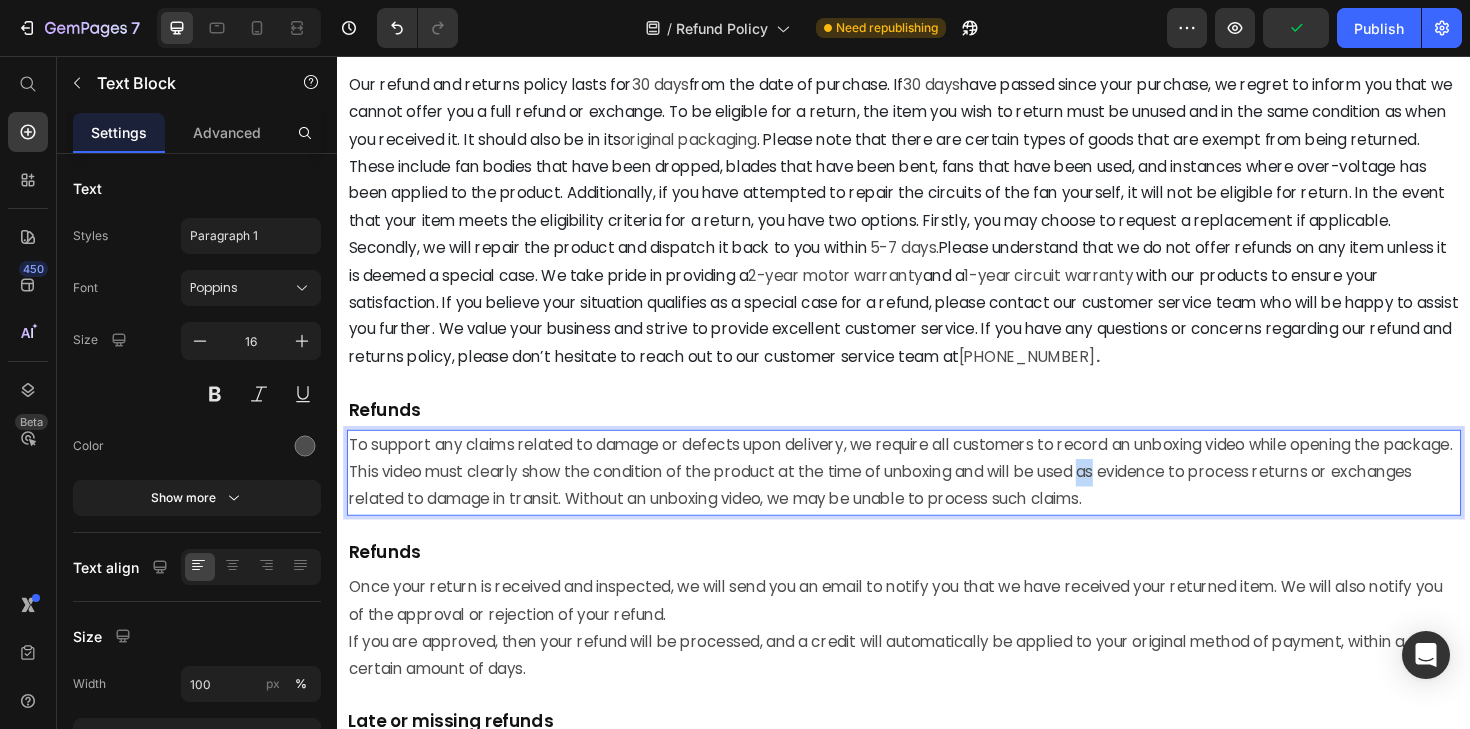 click on "To support any claims related to damage or defects upon delivery, we require all customers to record an unboxing video while opening the package. This video must clearly show the condition of the product at the time of unboxing and will be used as evidence to process returns or exchanges related to damage in transit. Without an unboxing video, we may be unable to process such claims." at bounding box center (937, 497) 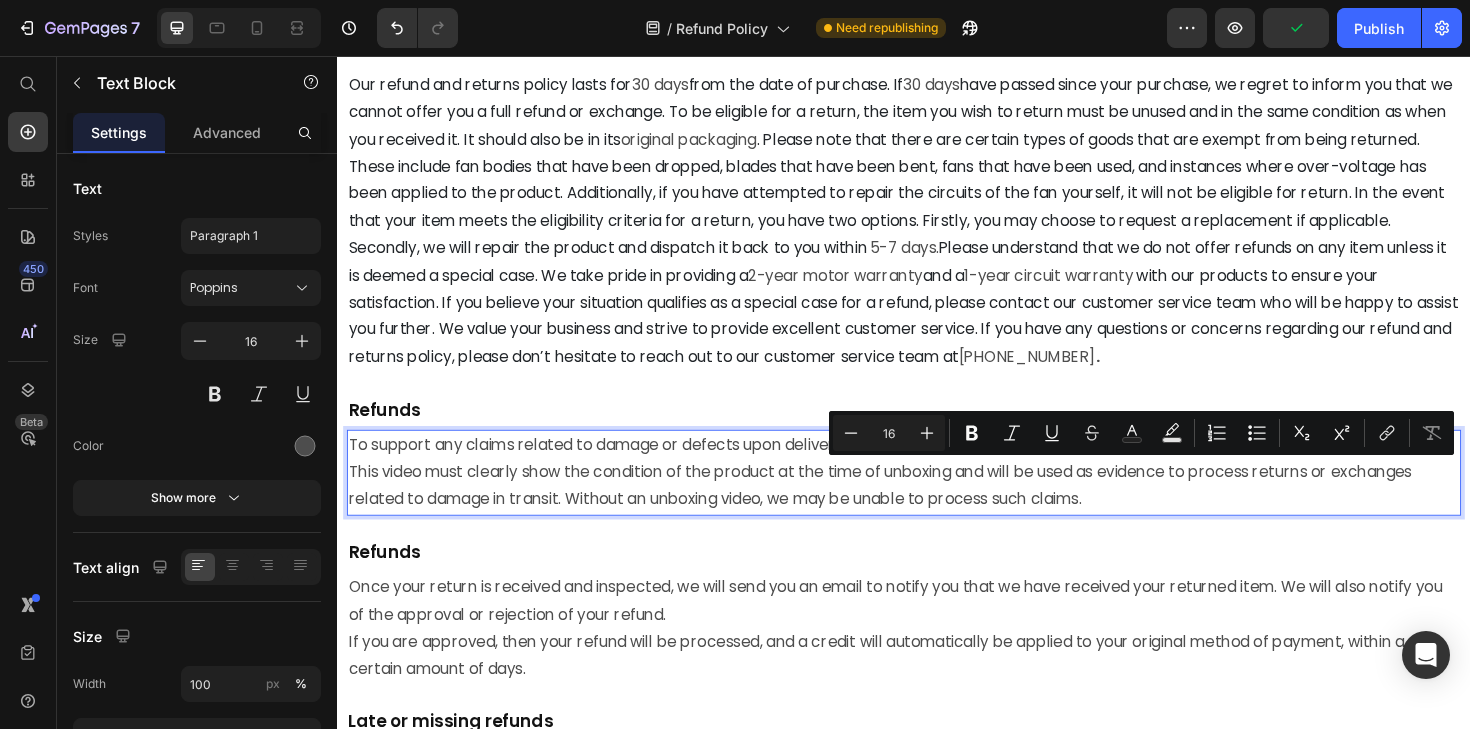 click on "To support any claims related to damage or defects upon delivery, we require all customers to record an unboxing video while opening the package. This video must clearly show the condition of the product at the time of unboxing and will be used as evidence to process returns or exchanges related to damage in transit. Without an unboxing video, we may be unable to process such claims." at bounding box center [937, 497] 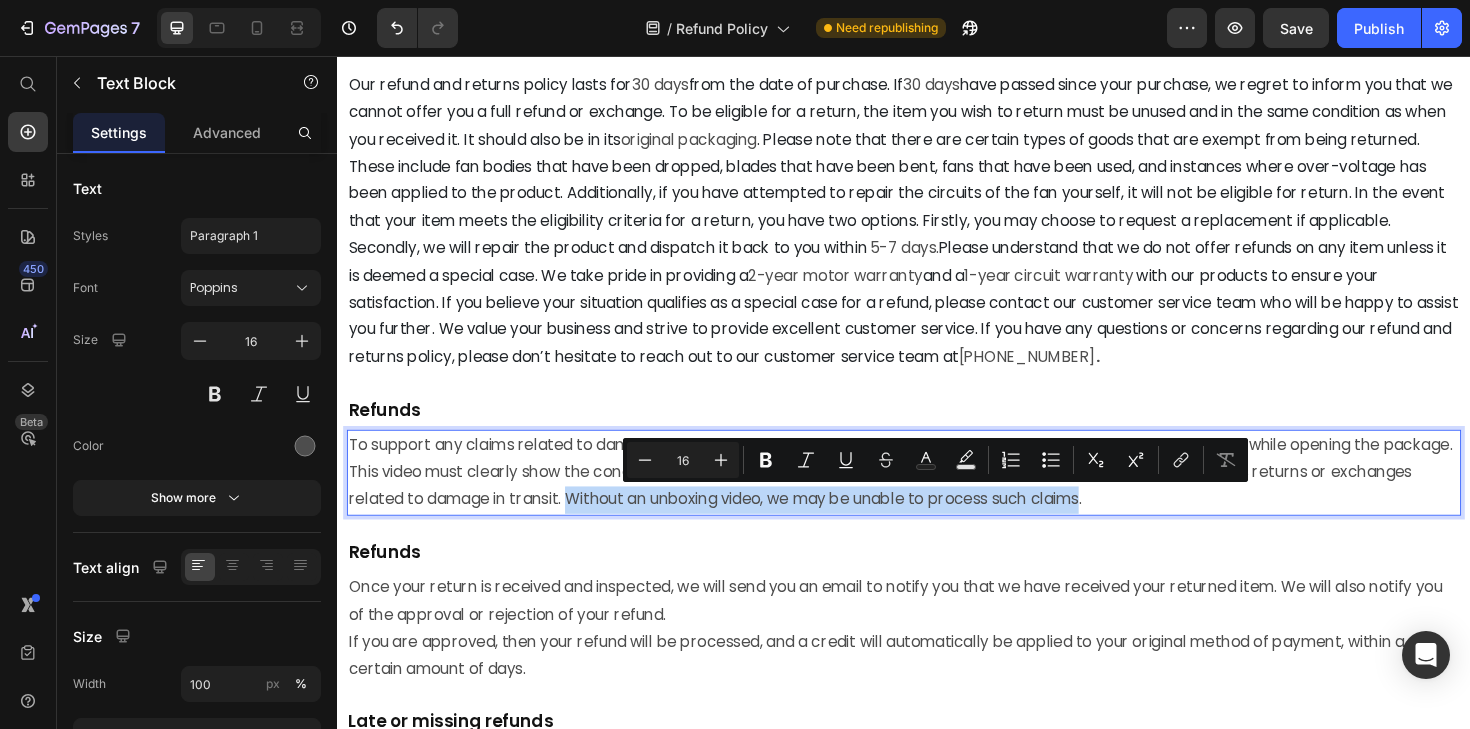 drag, startPoint x: 1233, startPoint y: 522, endPoint x: 675, endPoint y: 531, distance: 558.0726 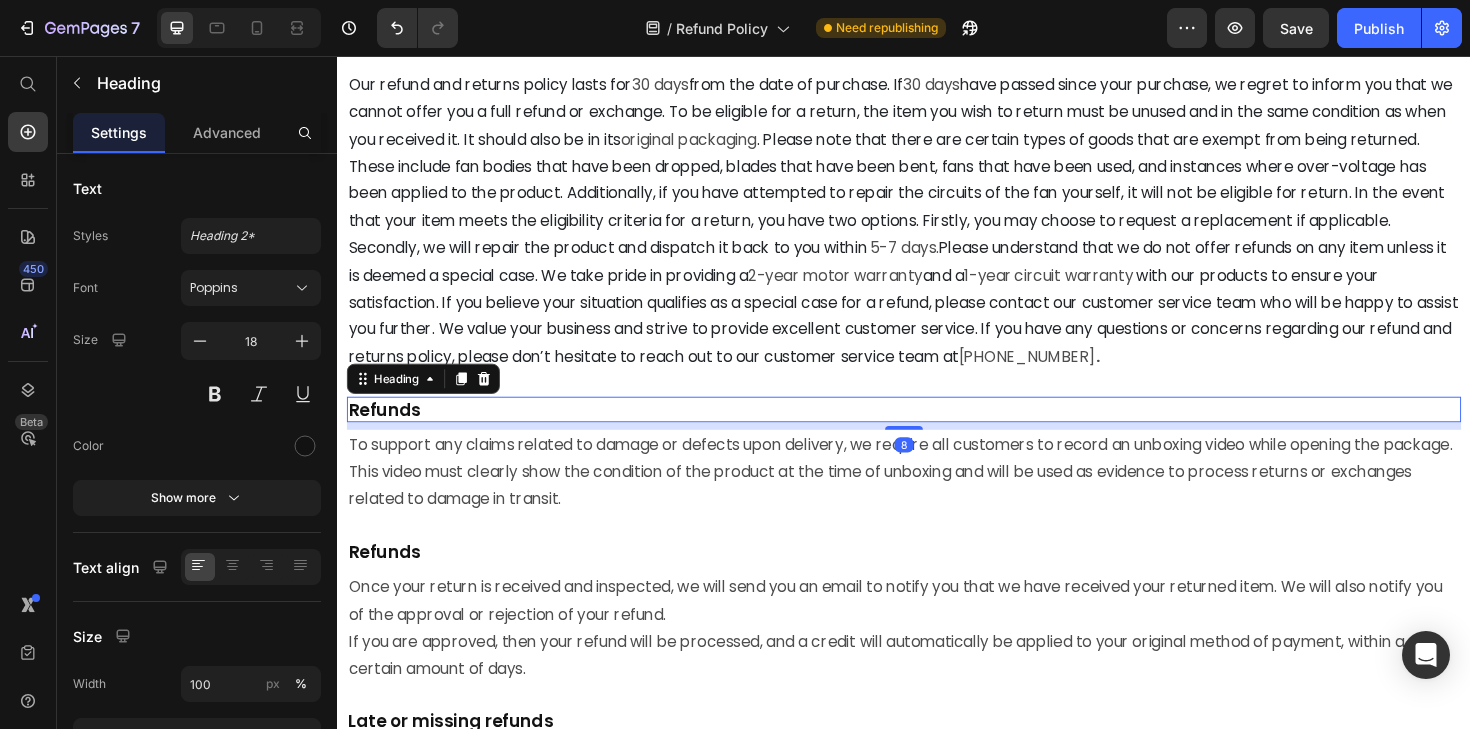 click on "Refunds" at bounding box center [937, 430] 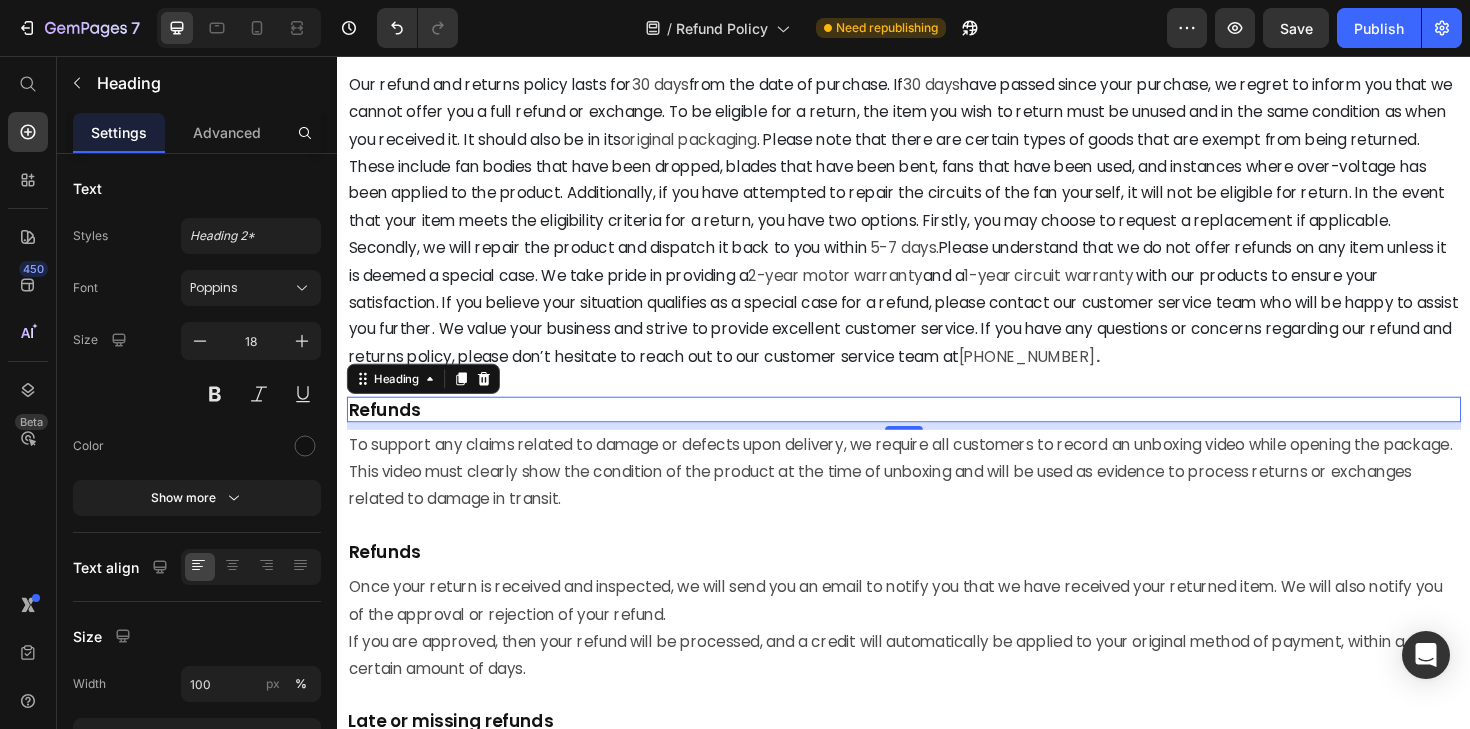 click on "Refunds" at bounding box center [937, 430] 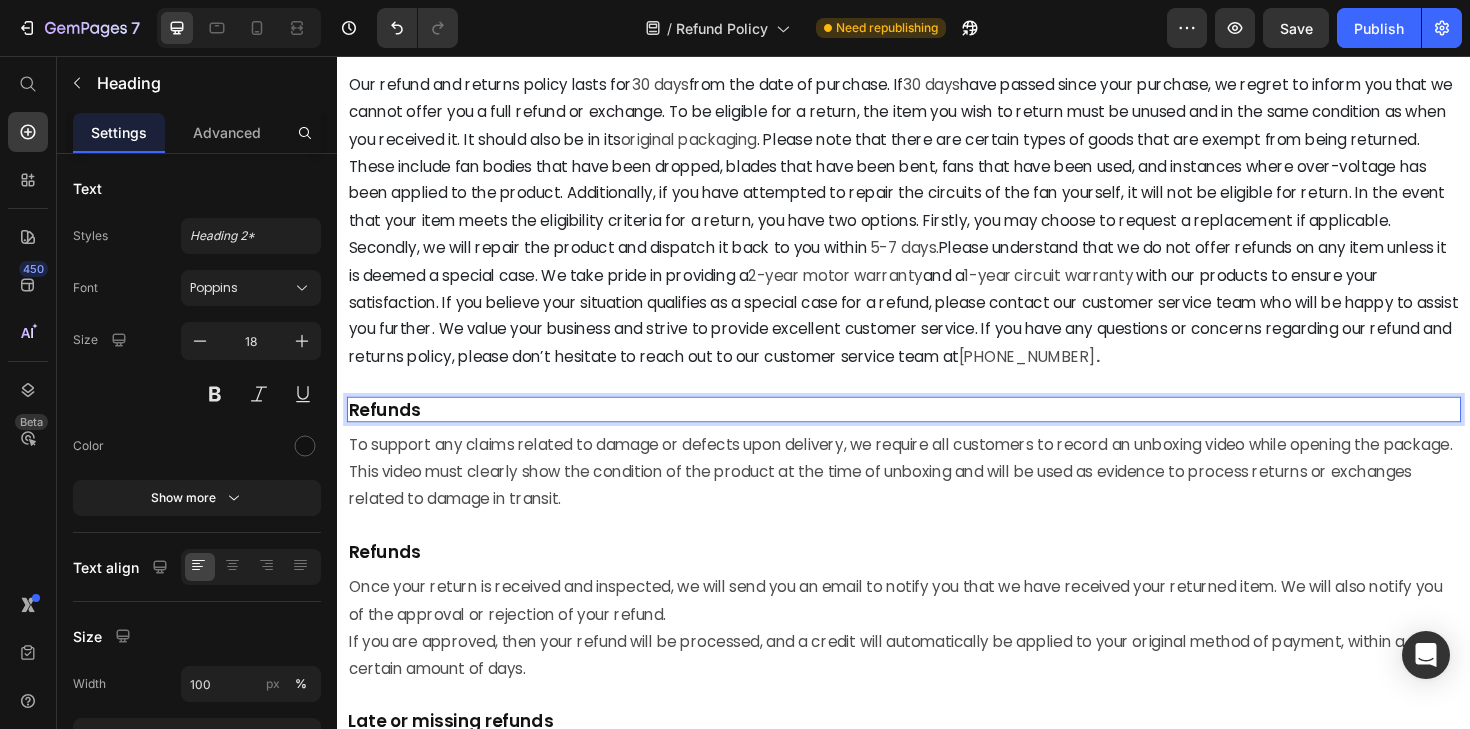 click on "Refunds" at bounding box center (937, 430) 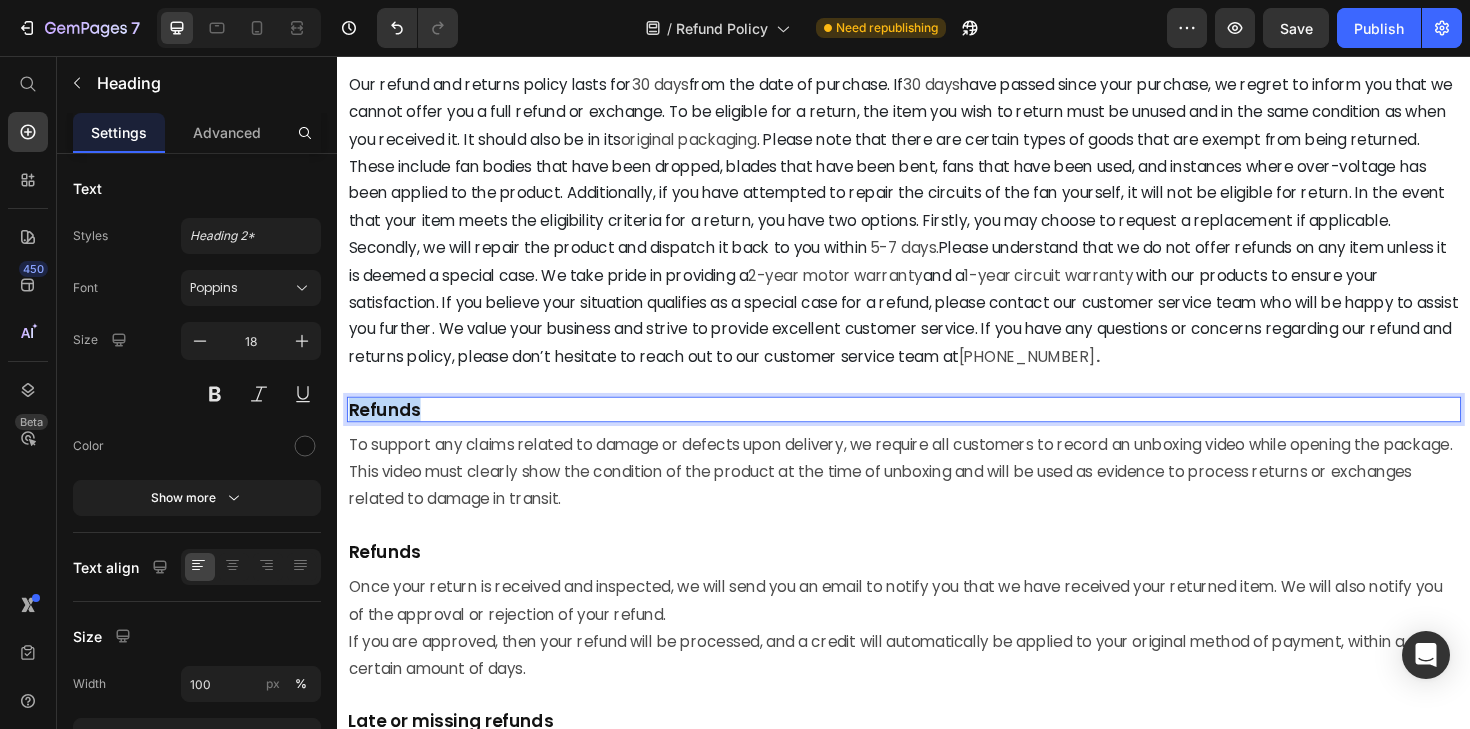 click on "Refunds" at bounding box center [937, 430] 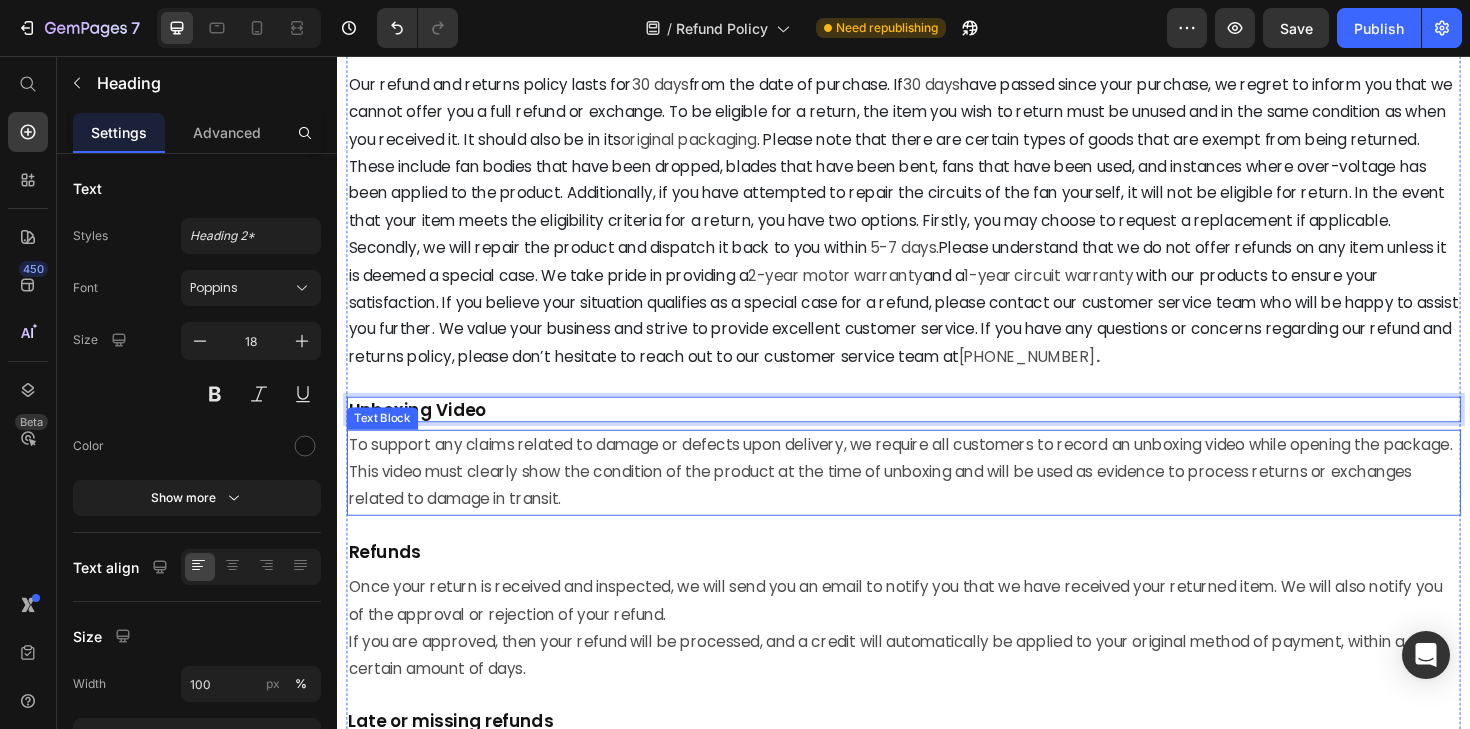 click on "Overview Heading Our refund and returns policy lasts for  30 days  from the date of purchase. If  30 days  have passed since your purchase, we regret to inform you that we cannot offer you a full refund or exchange. To be eligible for a return, the item you wish to return must be unused and in the same condition as when you received it. It should also be in its  original packaging . Please note that there are certain types of goods that are exempt from being returned. These include fan bodies that have been dropped, blades that have been bent, fans that have been used, and instances where over-voltage has been applied to the product. Additionally, if you have attempted to repair the circuits of the fan yourself, it will not be eligible for return. In the event that your item meets the eligibility criteria for a return, you have two options. Firstly, you may choose to request a replacement if applicable. Secondly, we will repair the product and dispatch it back to you within   5-7 days.  and a  1-year" at bounding box center (937, 727) 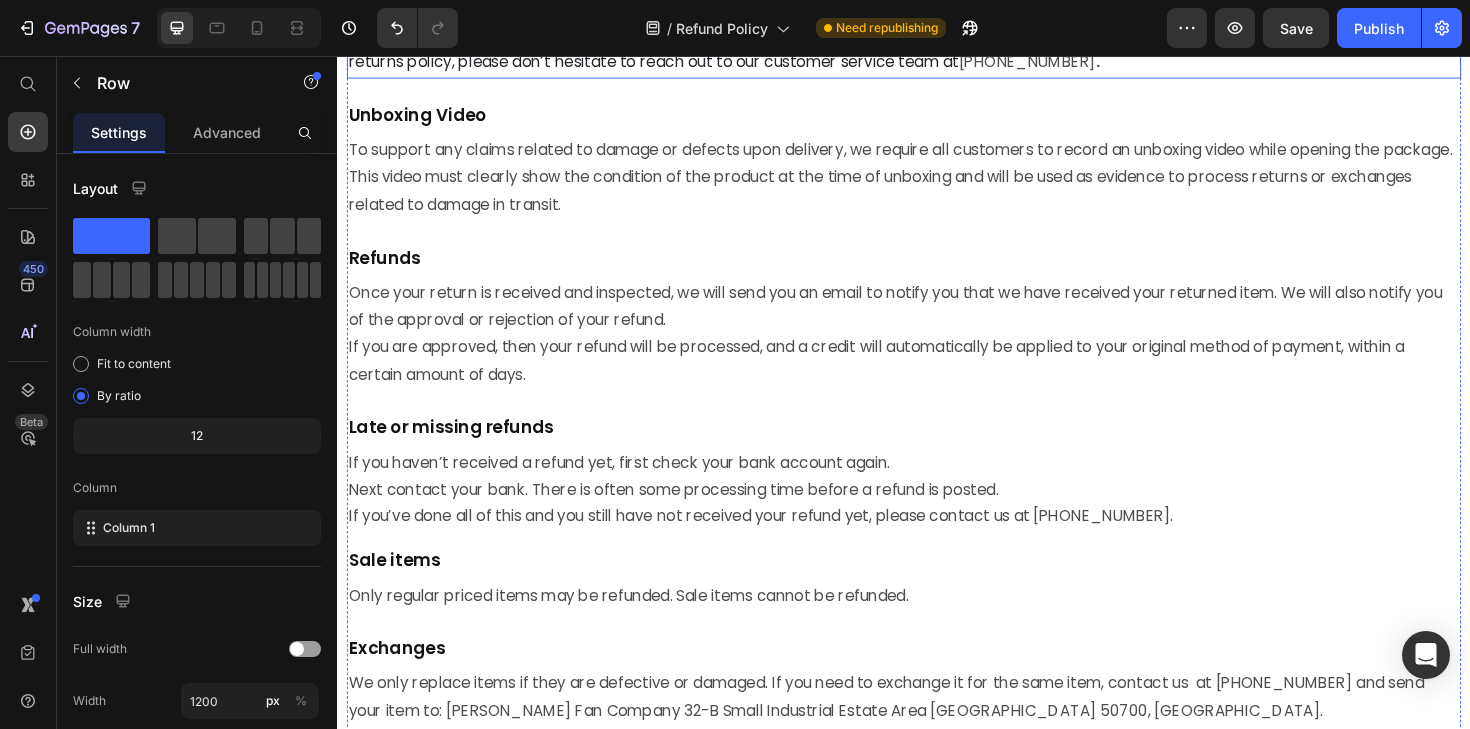 scroll, scrollTop: 641, scrollLeft: 0, axis: vertical 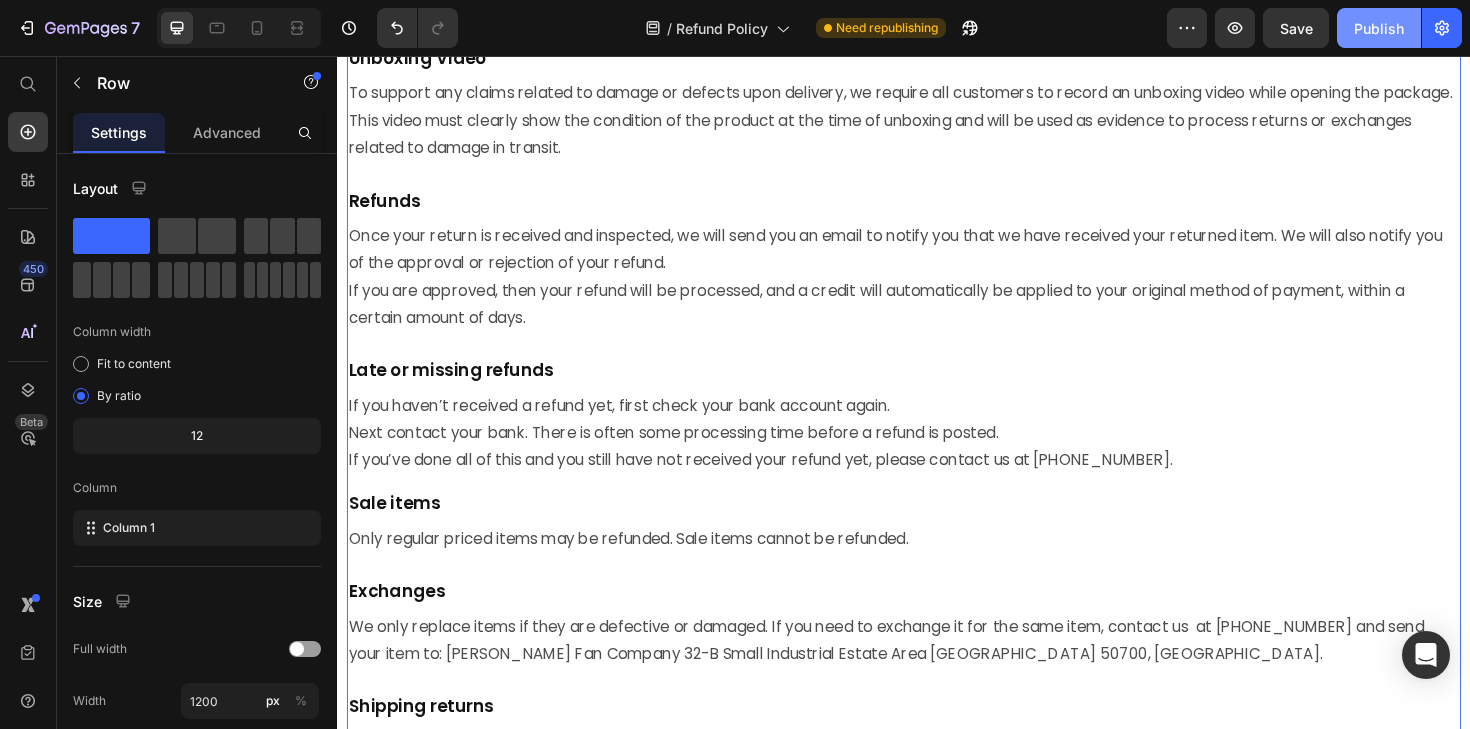 click on "Publish" at bounding box center (1379, 28) 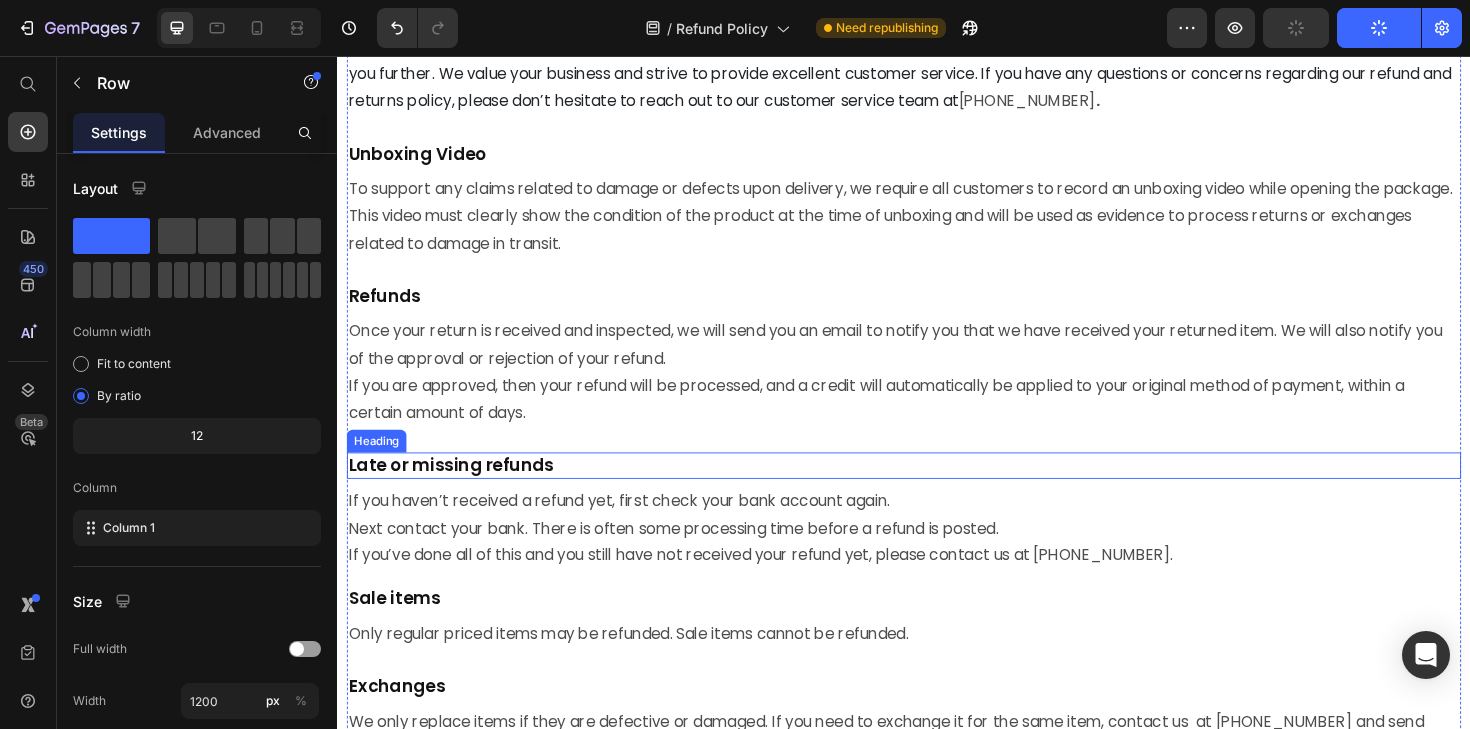 scroll, scrollTop: 423, scrollLeft: 0, axis: vertical 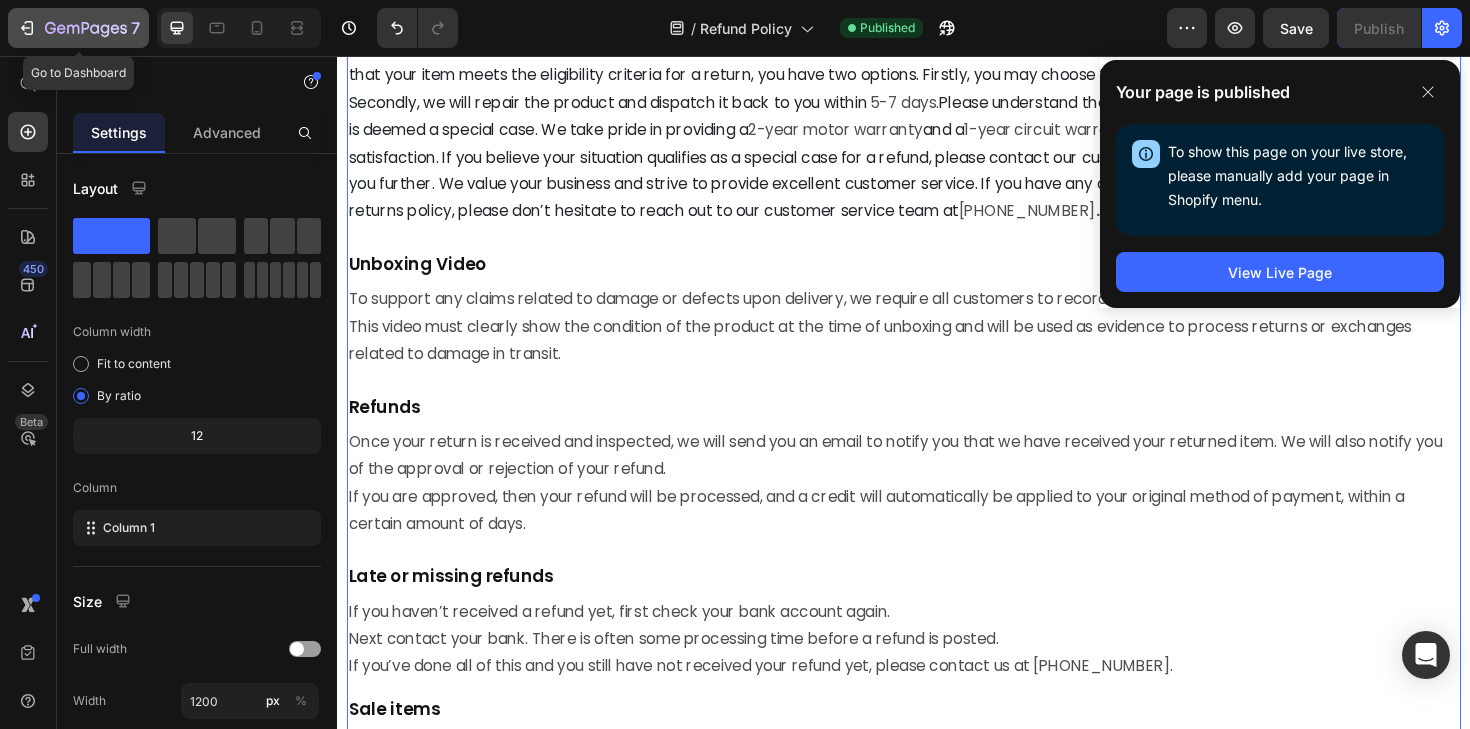 click 